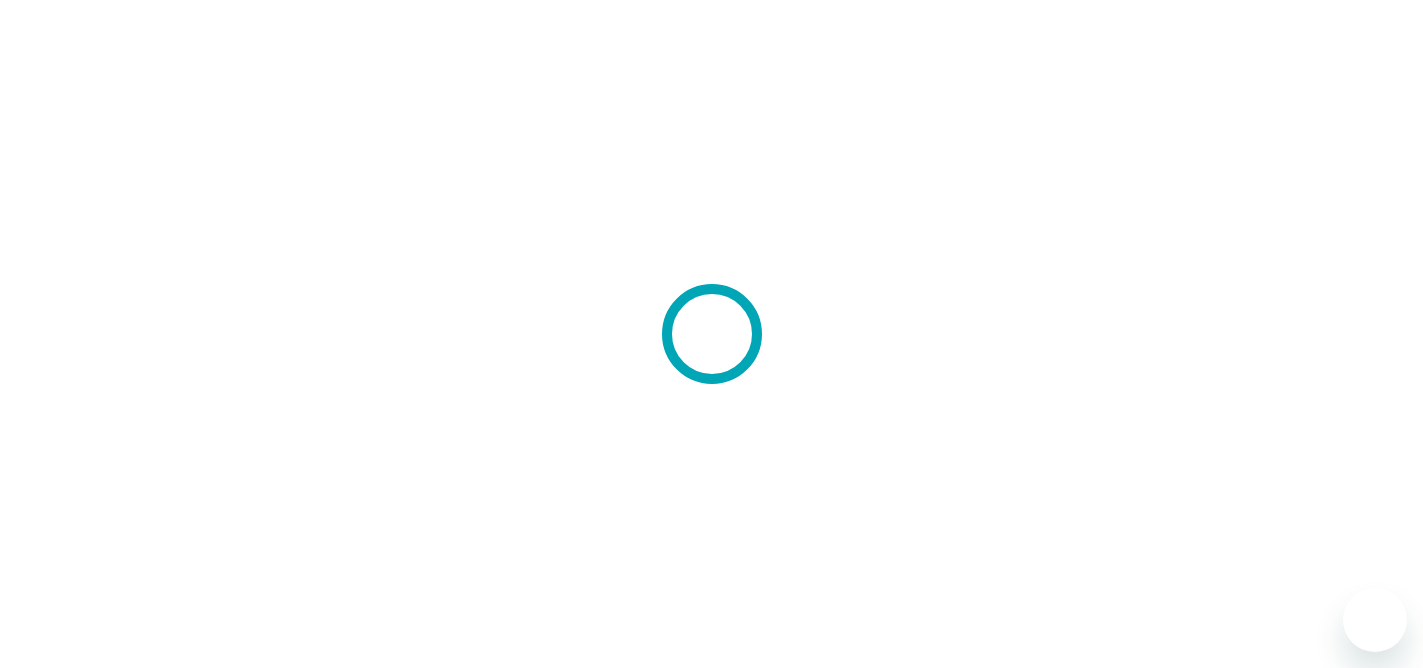 scroll, scrollTop: 0, scrollLeft: 0, axis: both 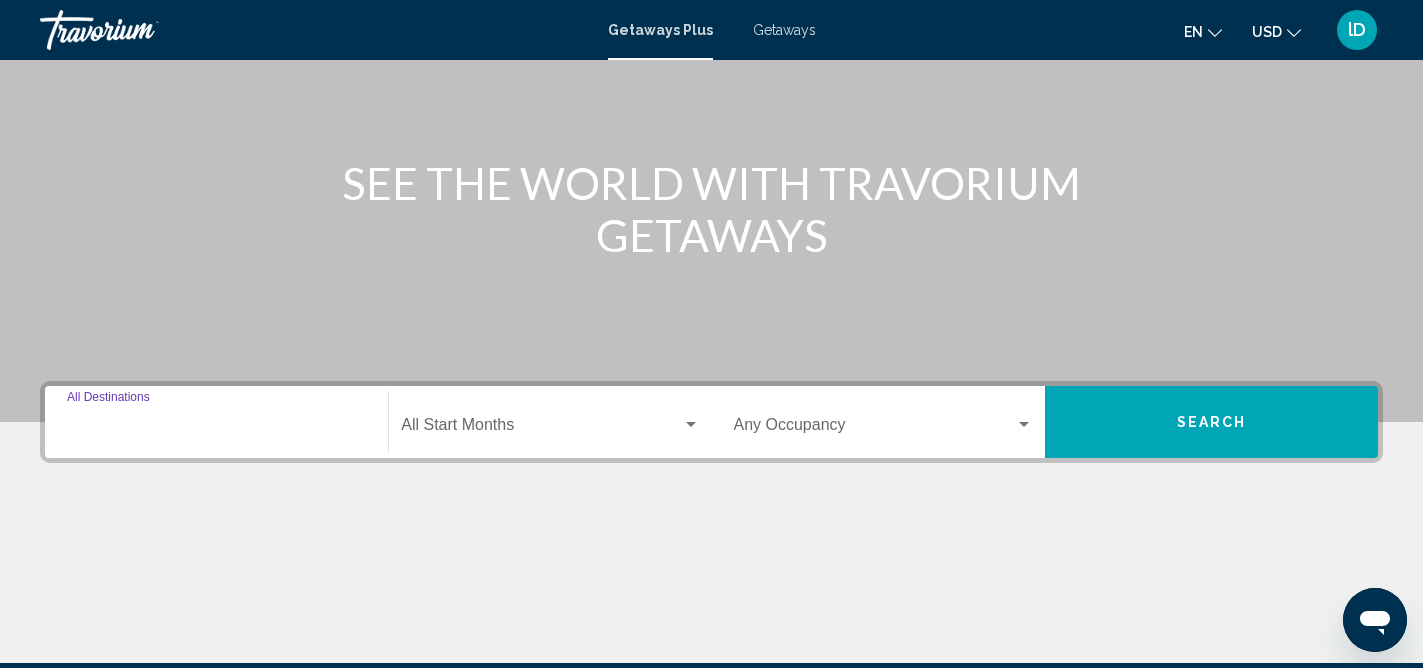 drag, startPoint x: 183, startPoint y: 427, endPoint x: 146, endPoint y: 420, distance: 37.65634 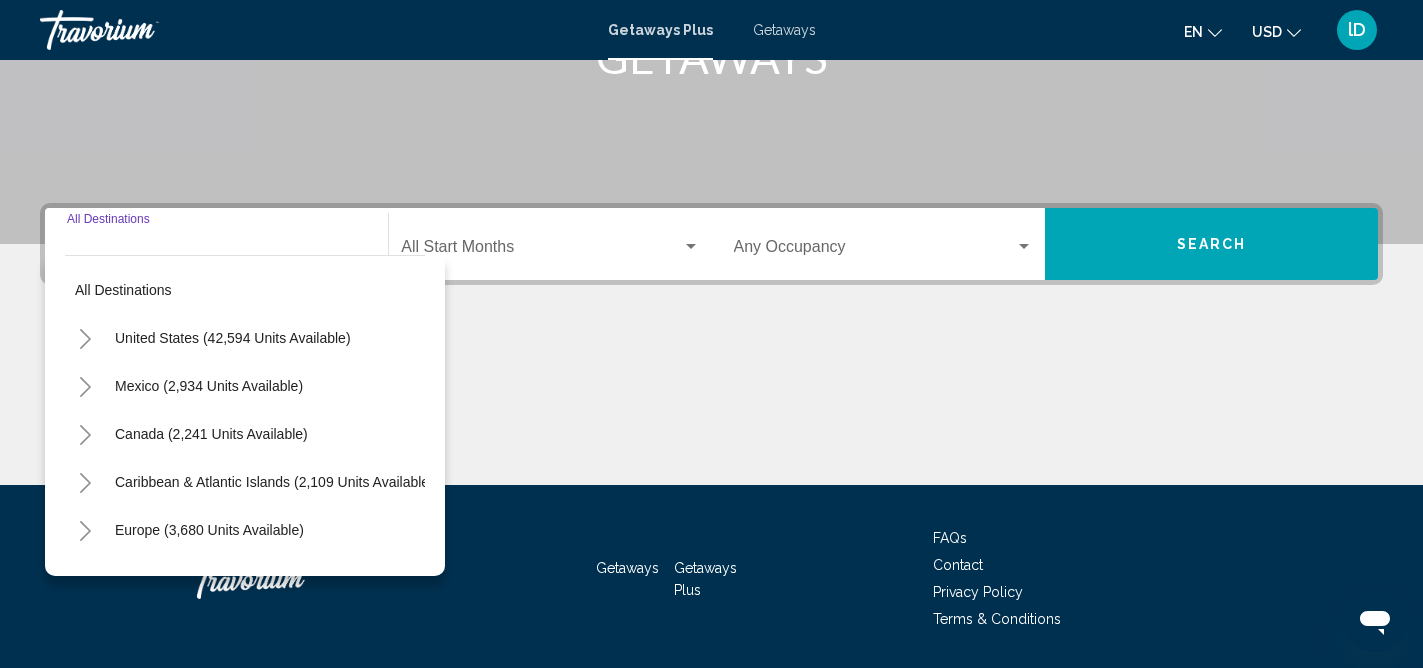 scroll, scrollTop: 352, scrollLeft: 0, axis: vertical 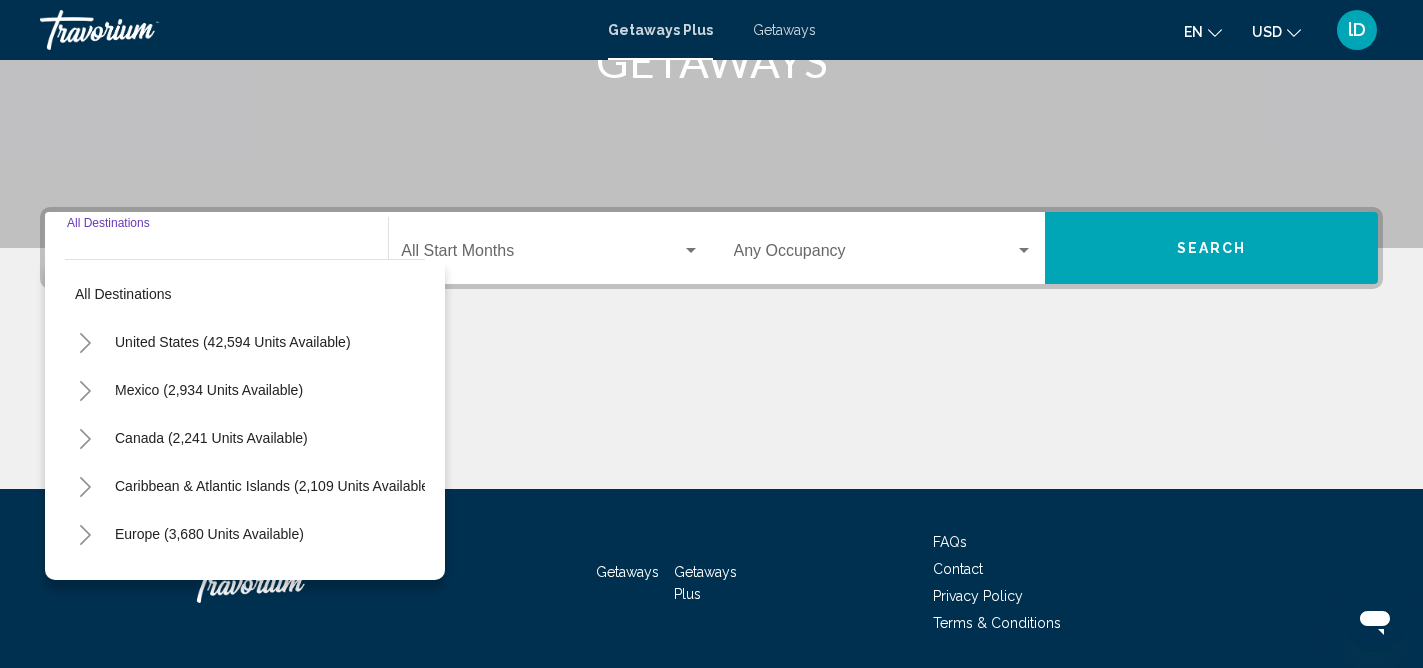 click on "Destination All Destinations" at bounding box center (216, 255) 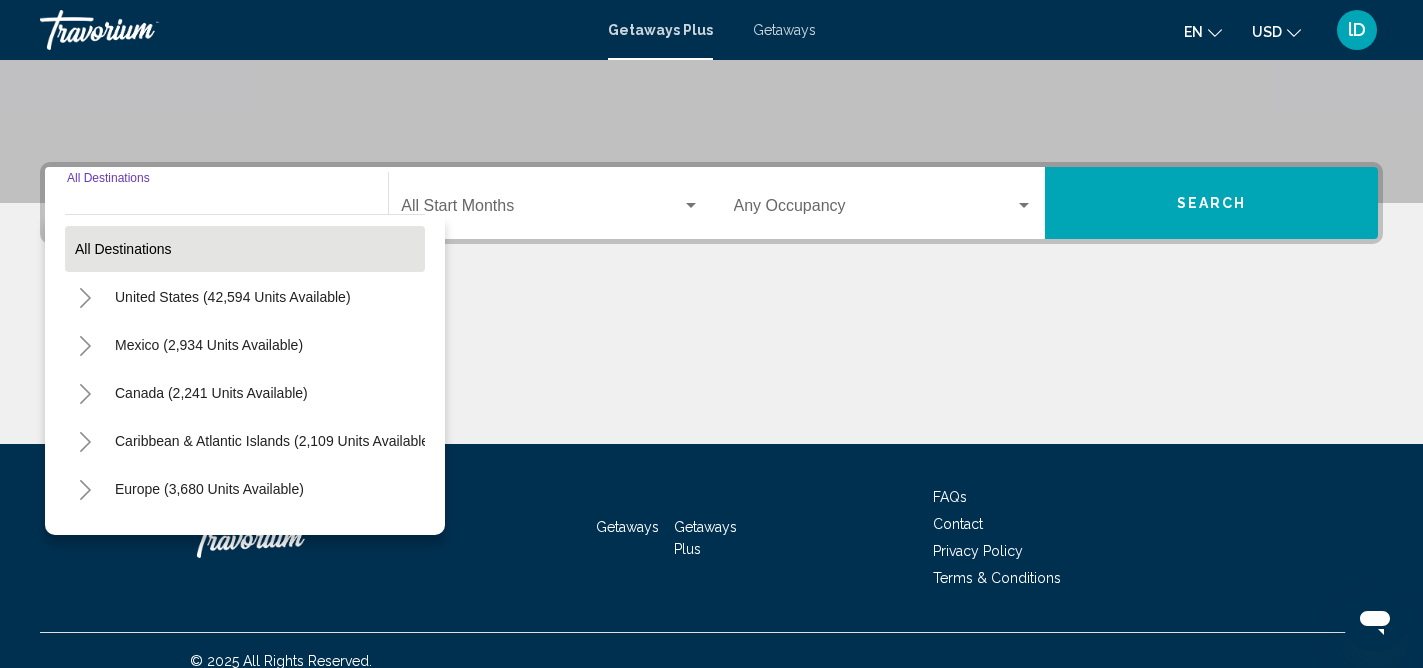 scroll, scrollTop: 418, scrollLeft: 0, axis: vertical 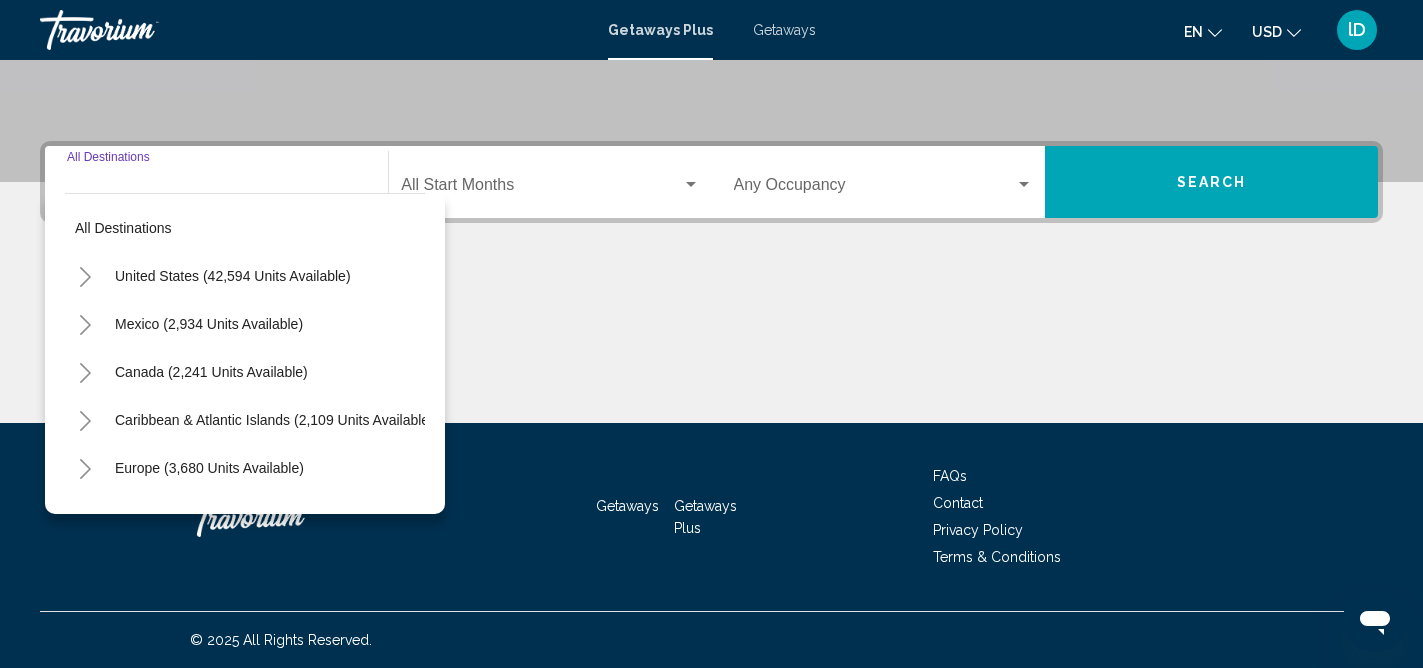 click at bounding box center (711, 348) 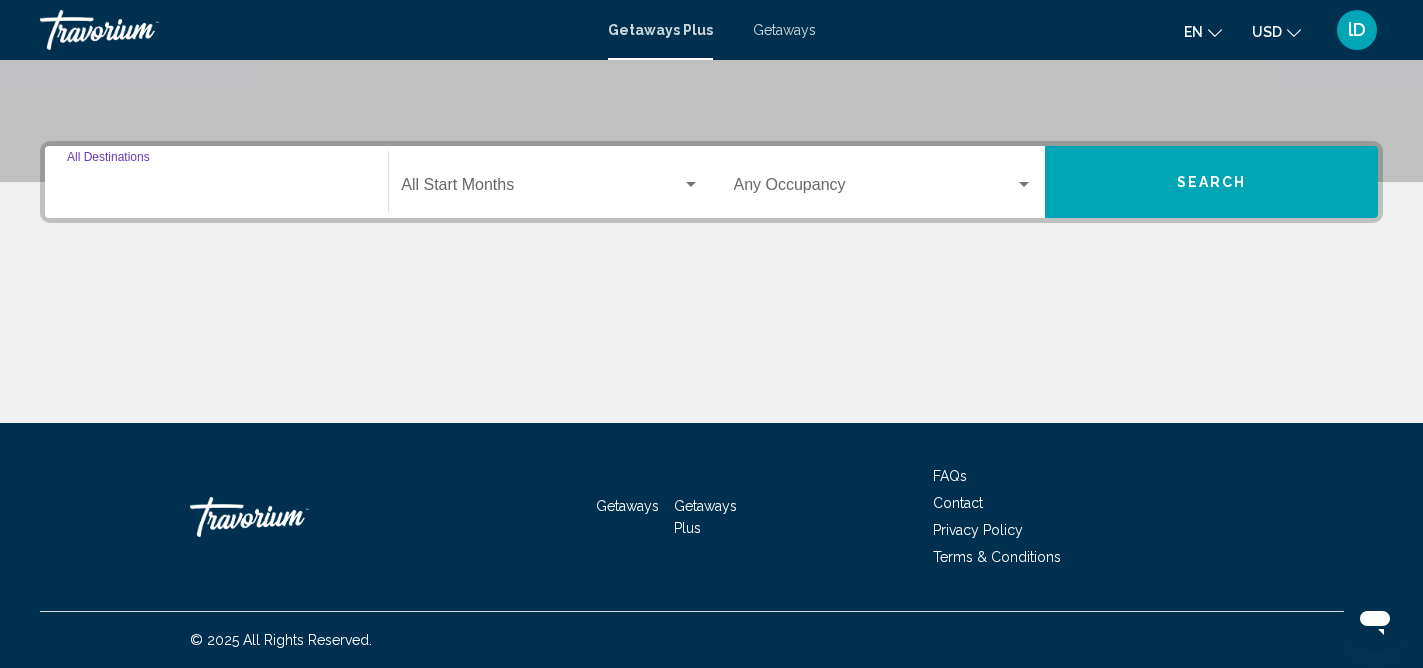 click on "Destination All Destinations" at bounding box center (216, 189) 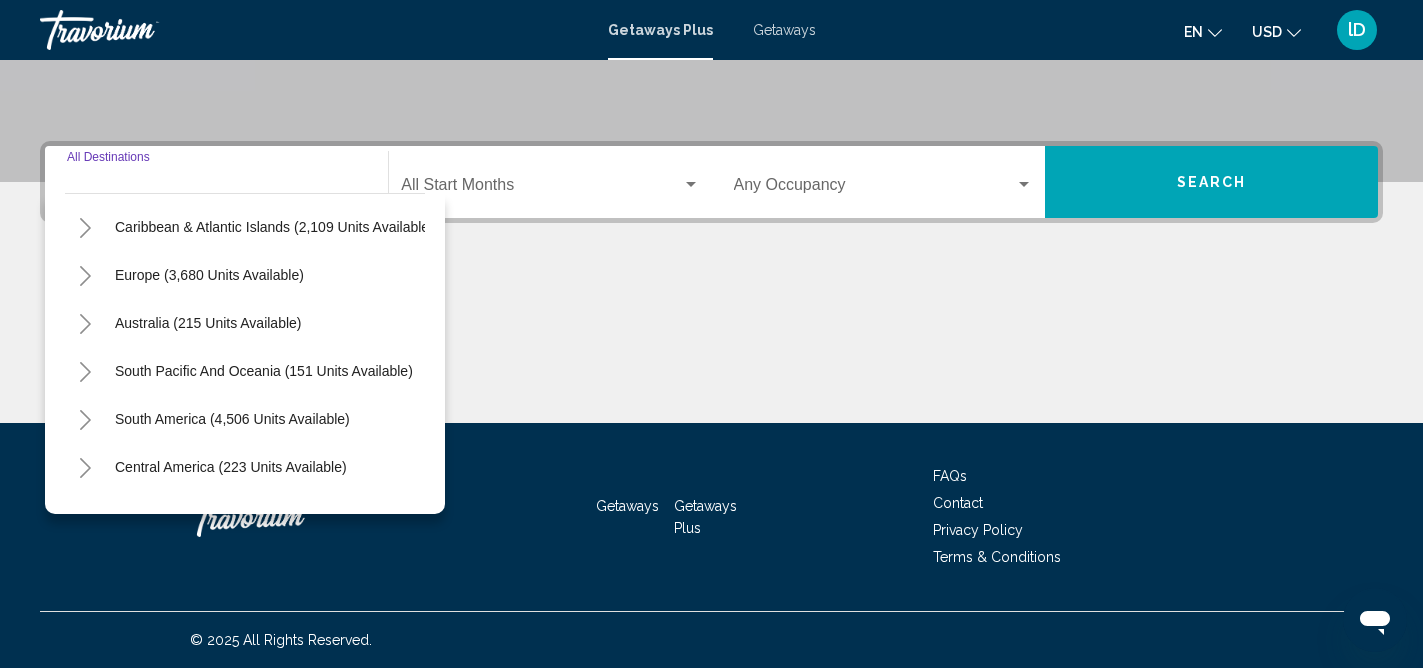 scroll, scrollTop: 204, scrollLeft: 0, axis: vertical 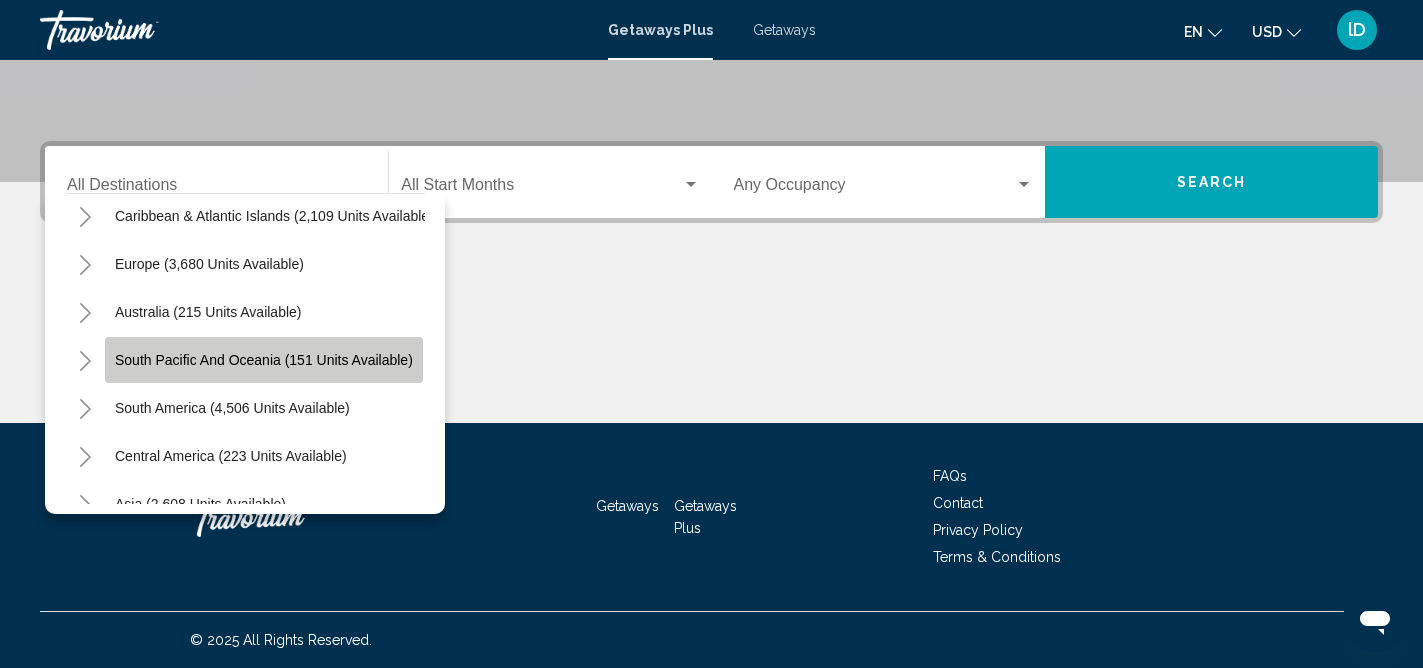 click on "South Pacific and Oceania (151 units available)" 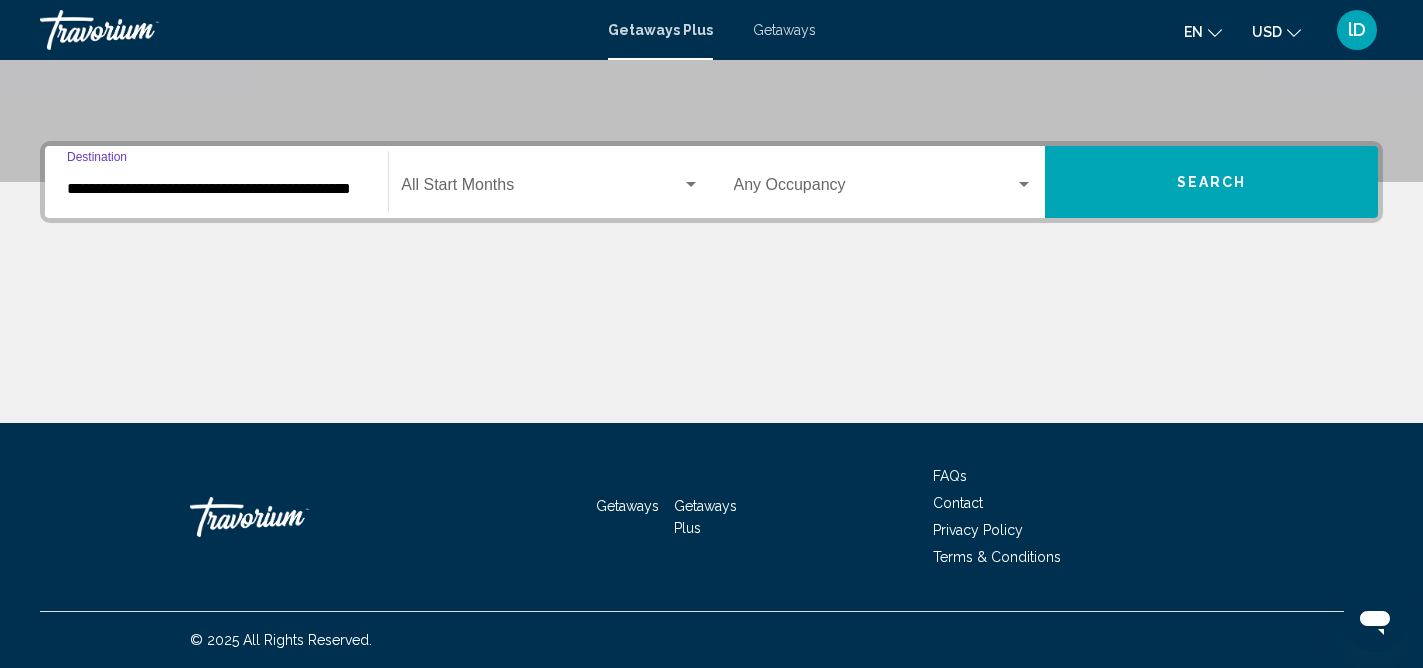 click on "**********" at bounding box center (216, 189) 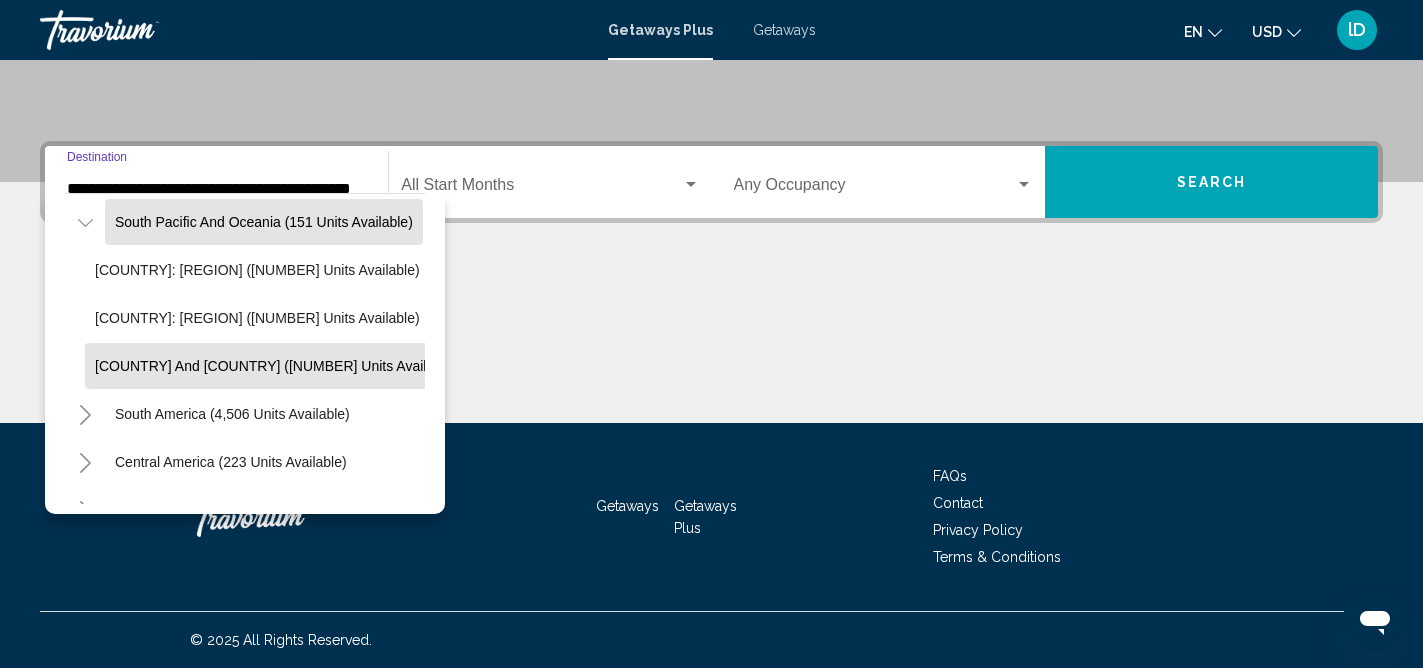 scroll, scrollTop: 397, scrollLeft: 0, axis: vertical 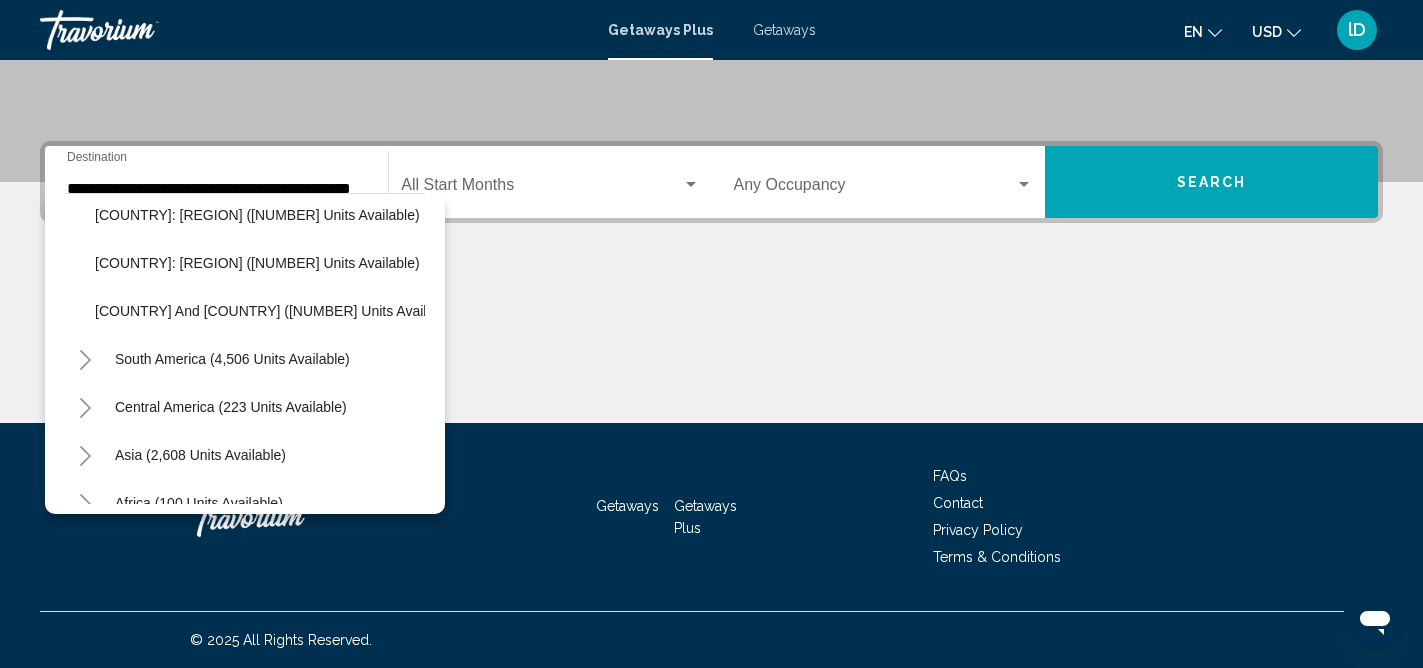 click at bounding box center (711, 348) 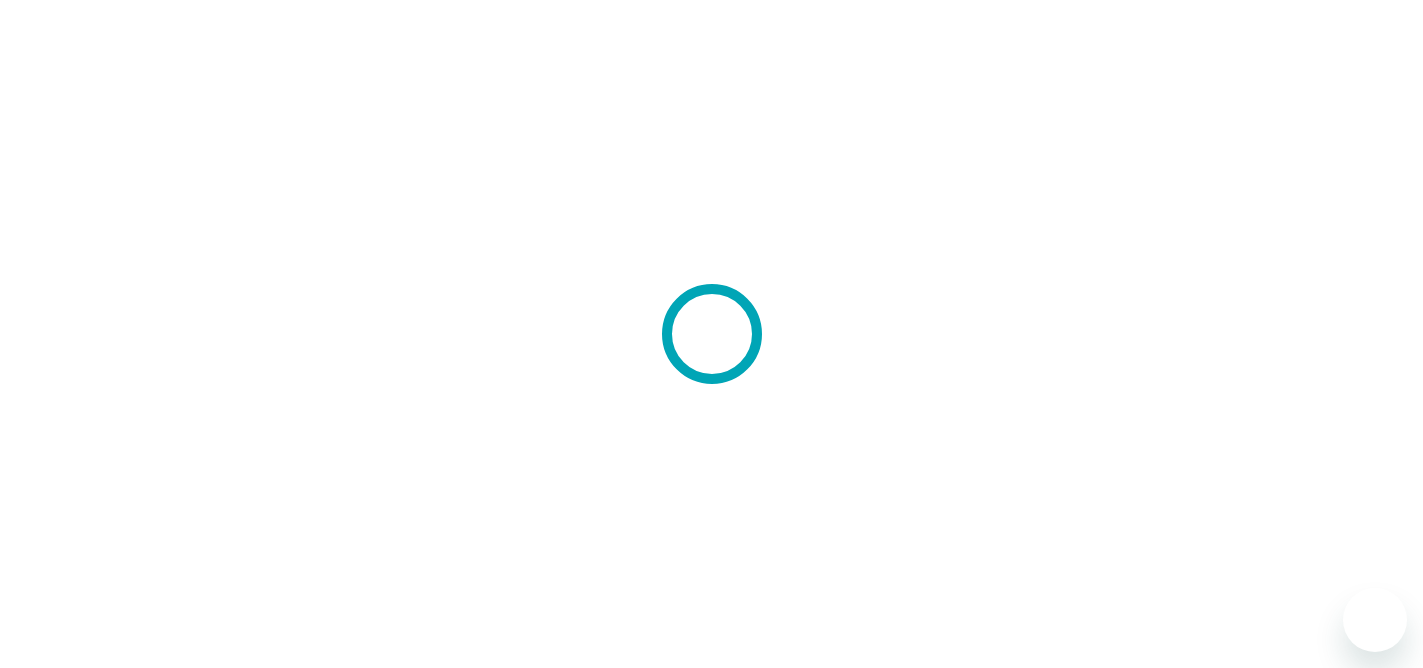 scroll, scrollTop: 0, scrollLeft: 0, axis: both 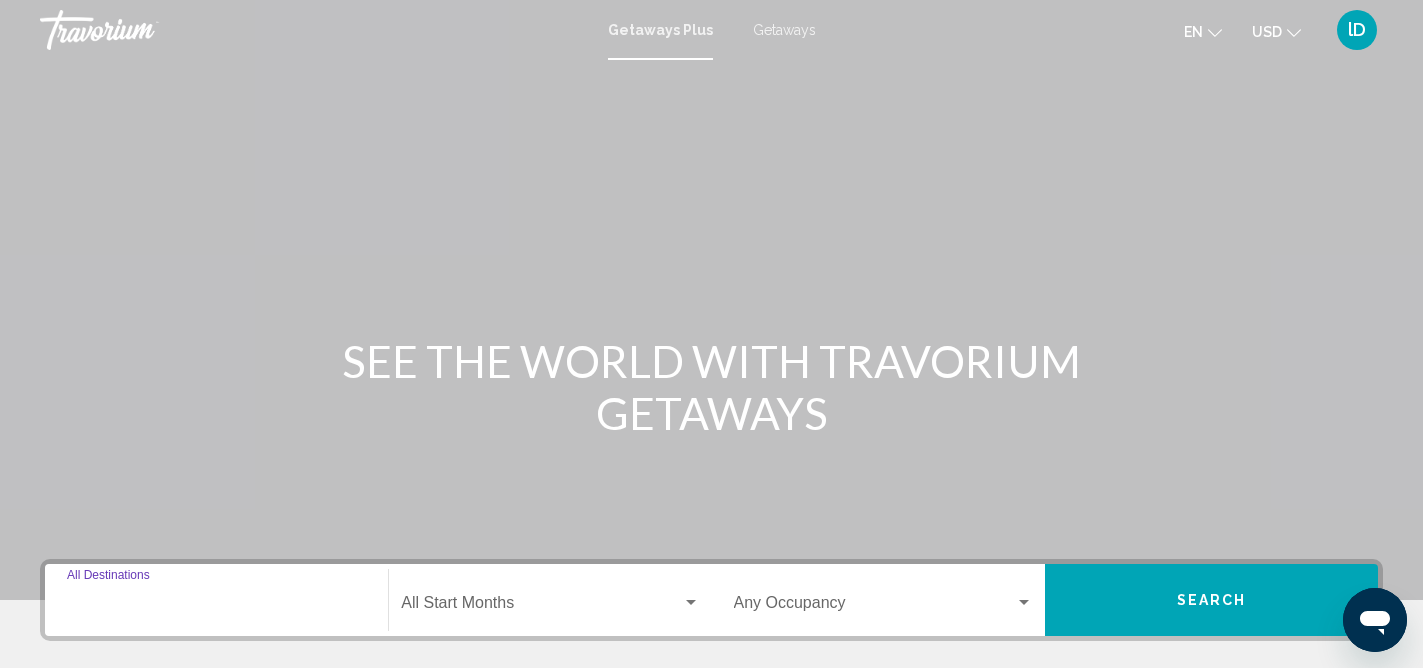 click on "Destination All Destinations" at bounding box center [216, 607] 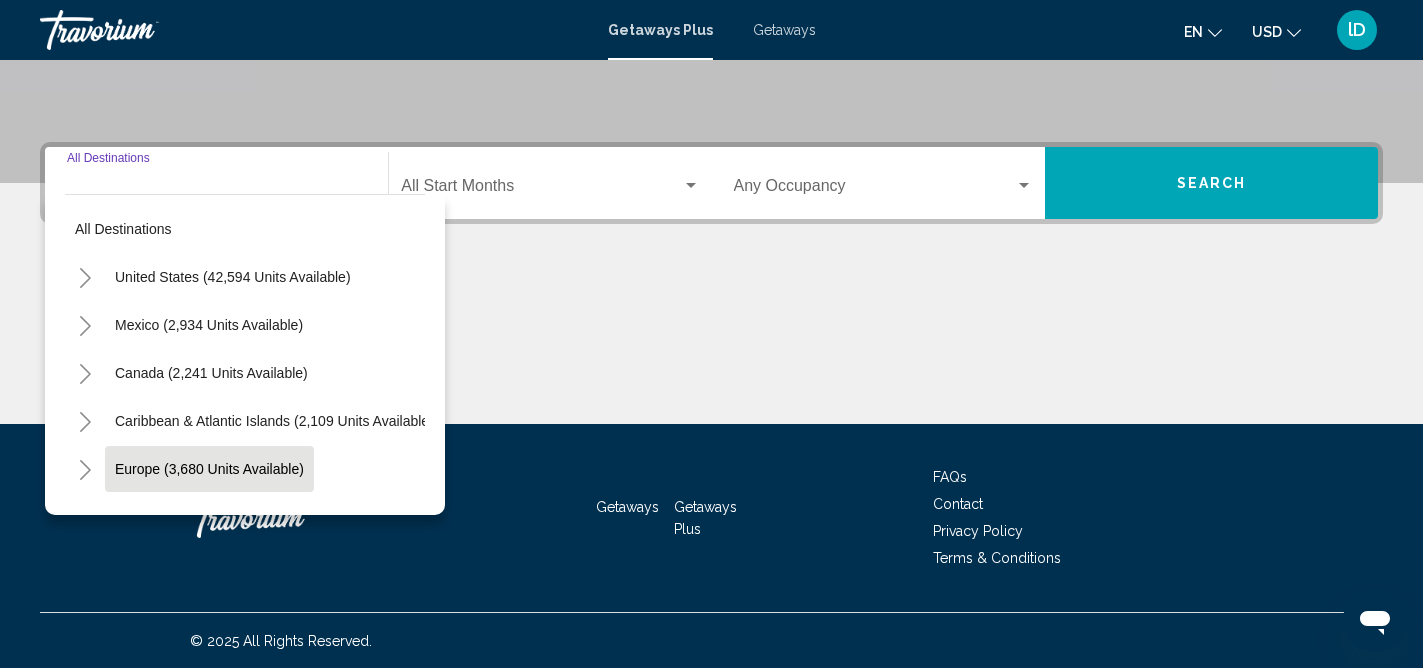 scroll, scrollTop: 418, scrollLeft: 0, axis: vertical 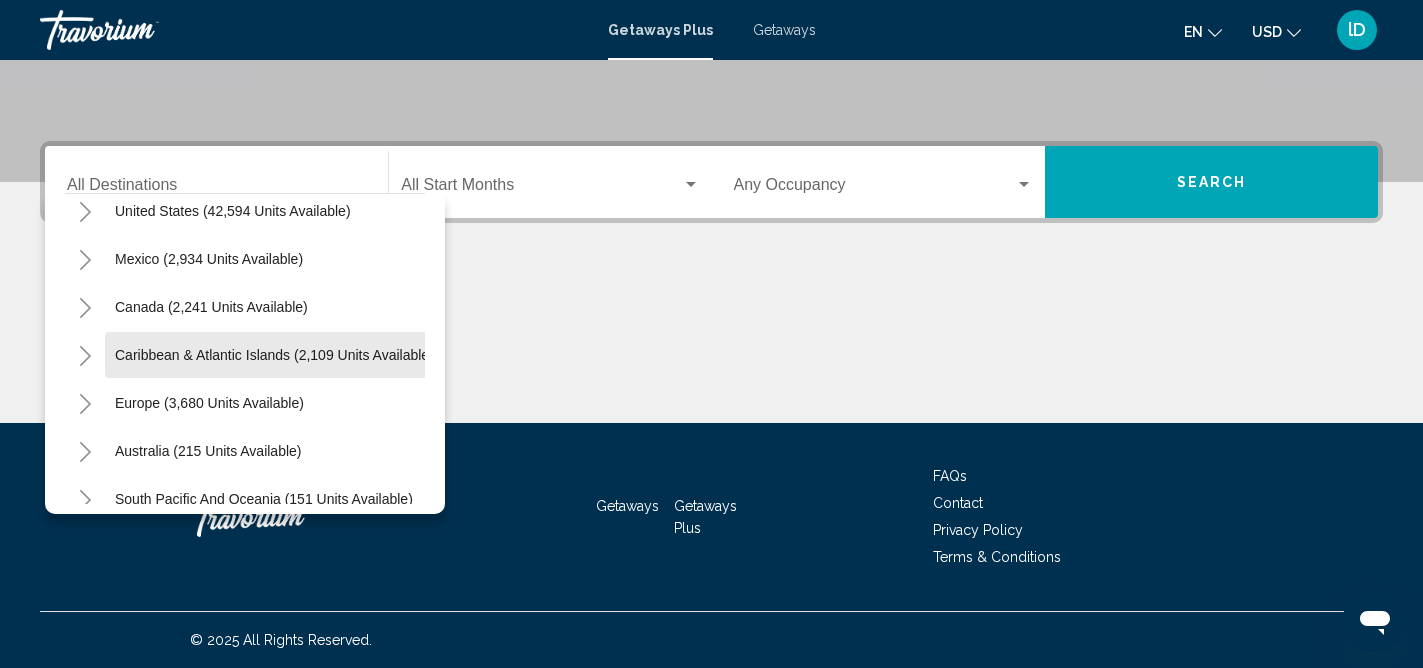 click on "Caribbean & Atlantic Islands (2,109 units available)" 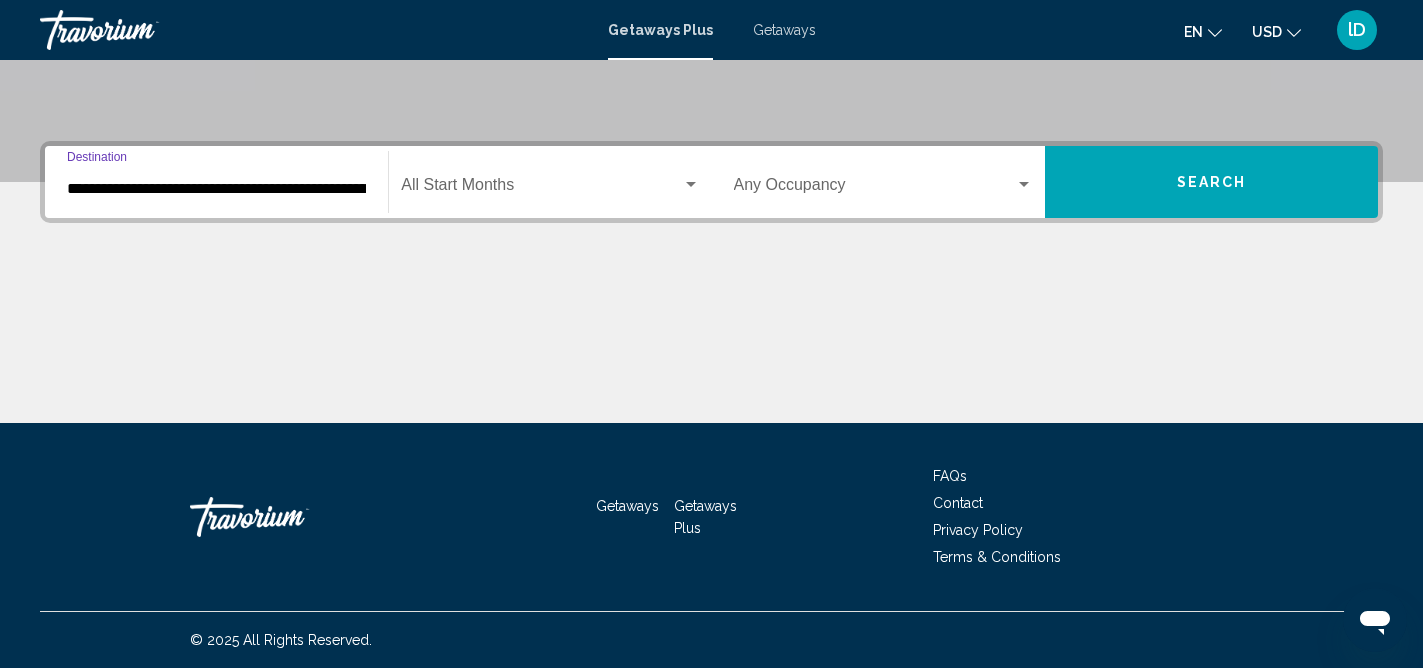 click at bounding box center [541, 189] 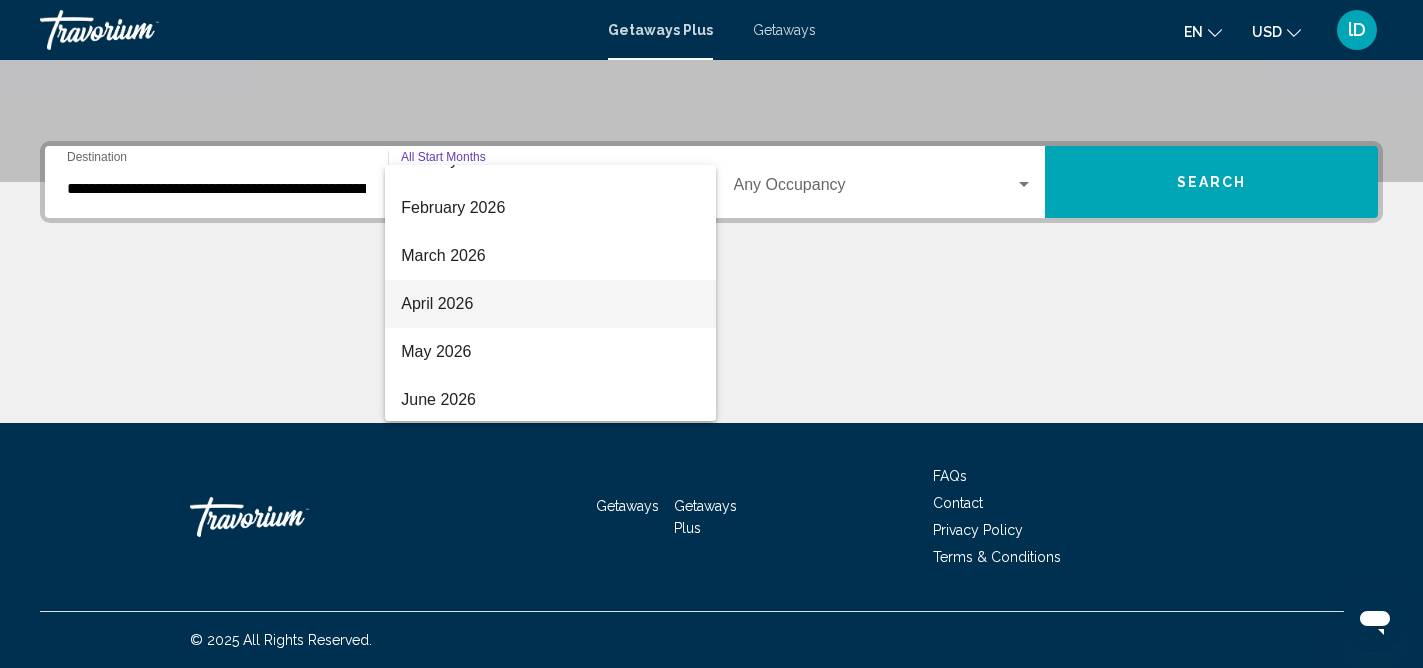 scroll, scrollTop: 398, scrollLeft: 0, axis: vertical 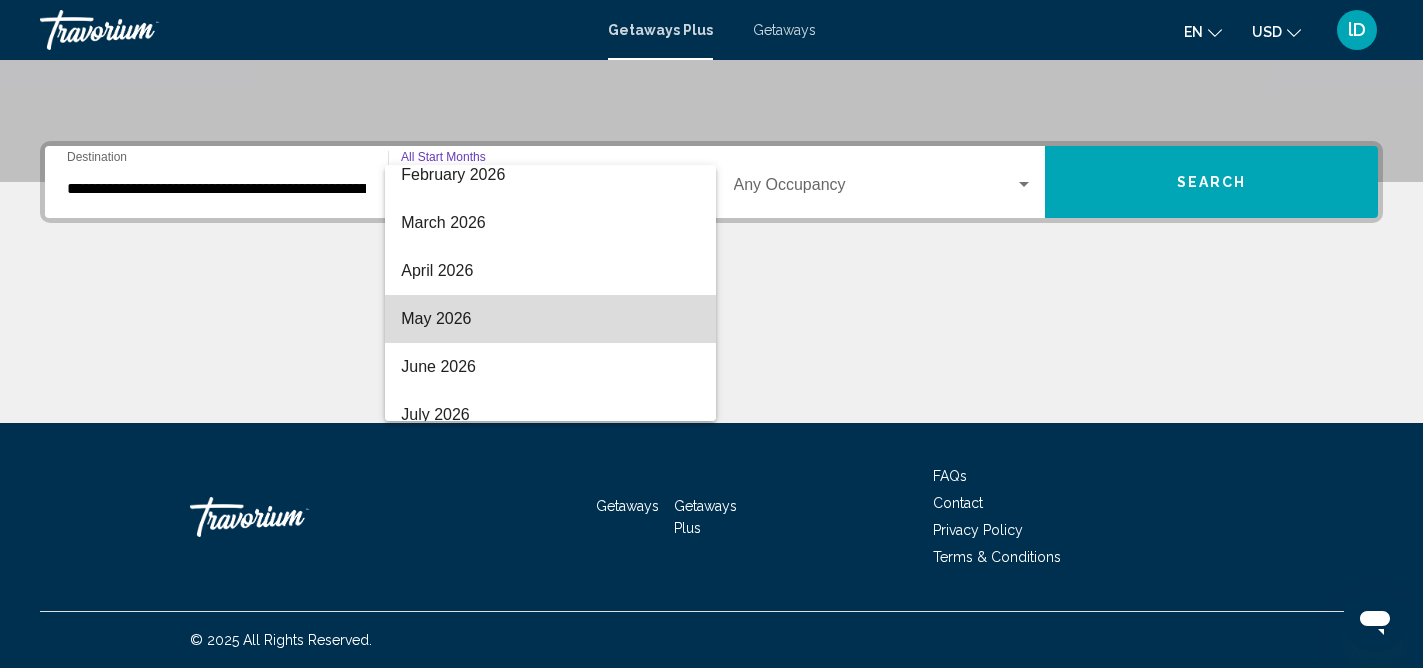 click on "May 2026" at bounding box center [550, 319] 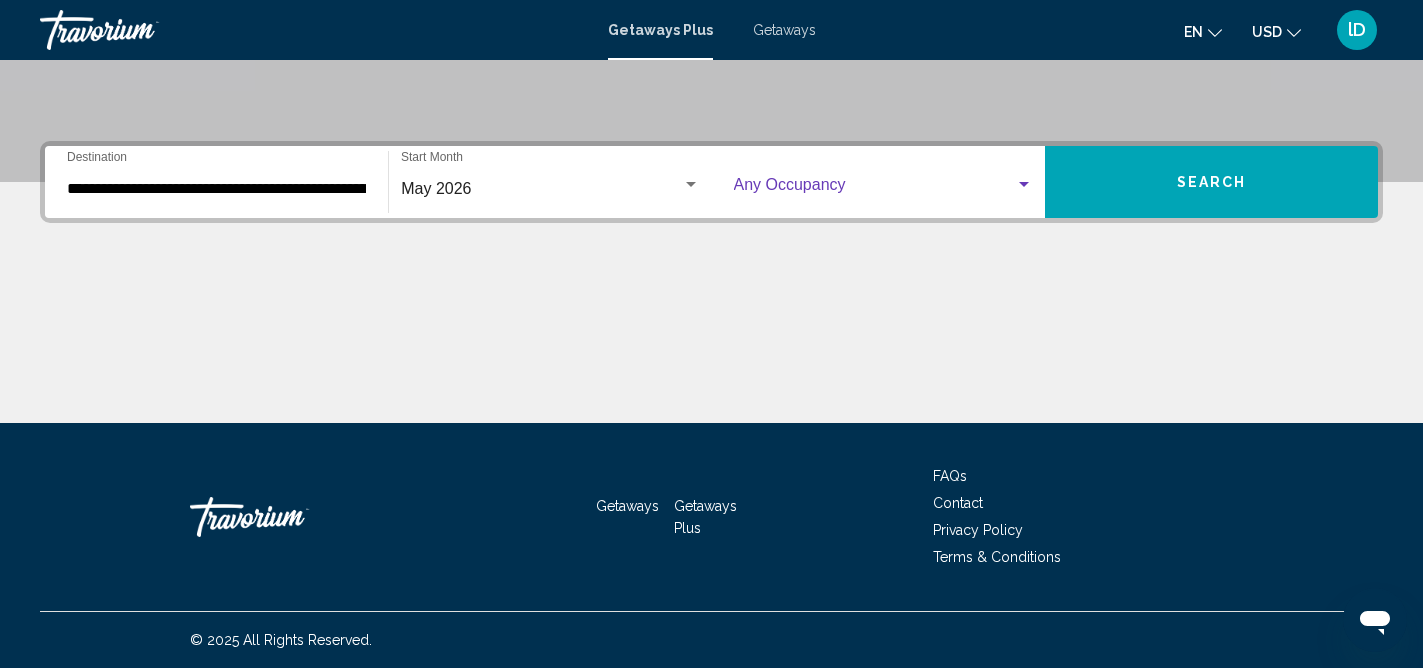 click at bounding box center (1024, 184) 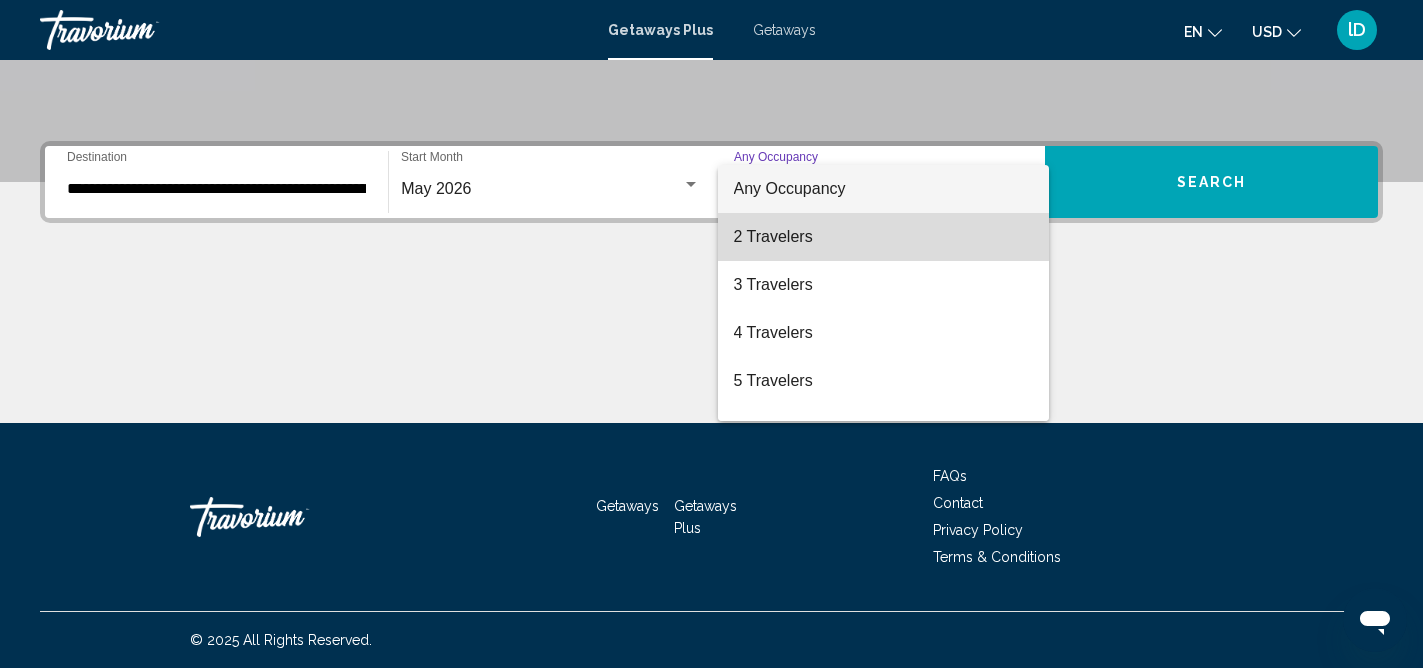 click on "2 Travelers" at bounding box center [883, 237] 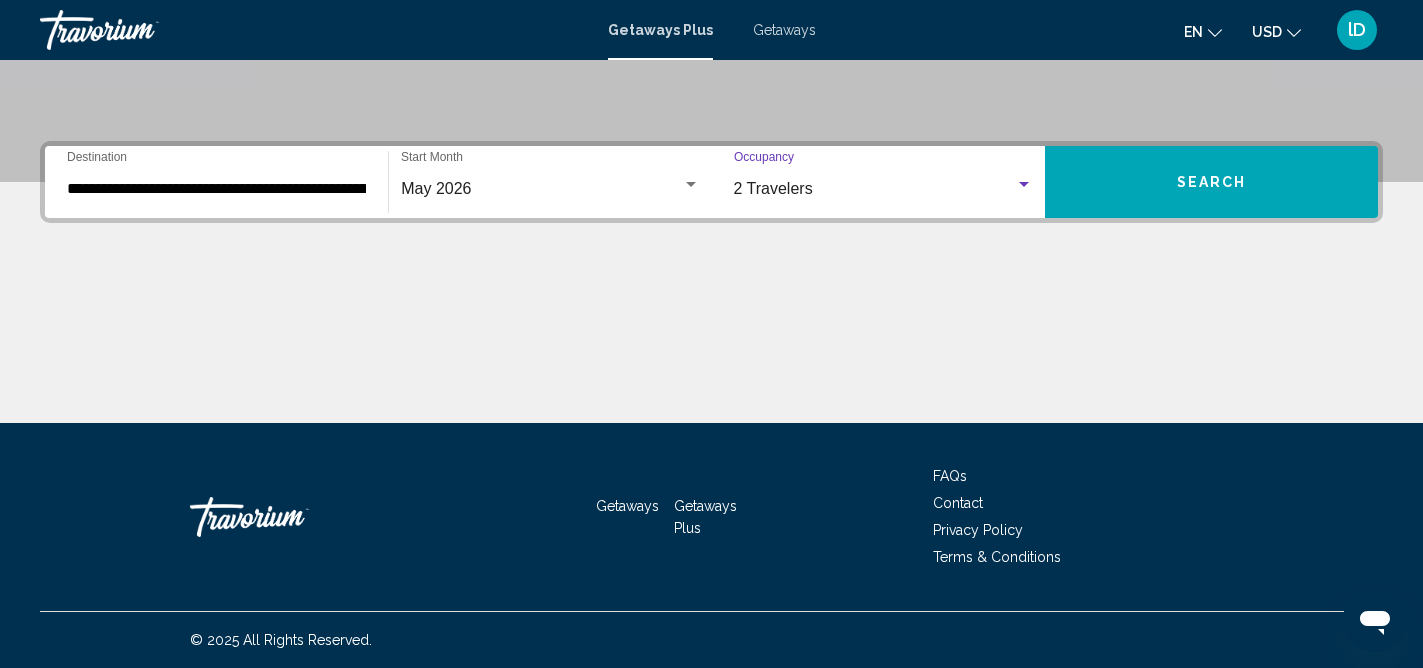 click on "Search" at bounding box center [1211, 182] 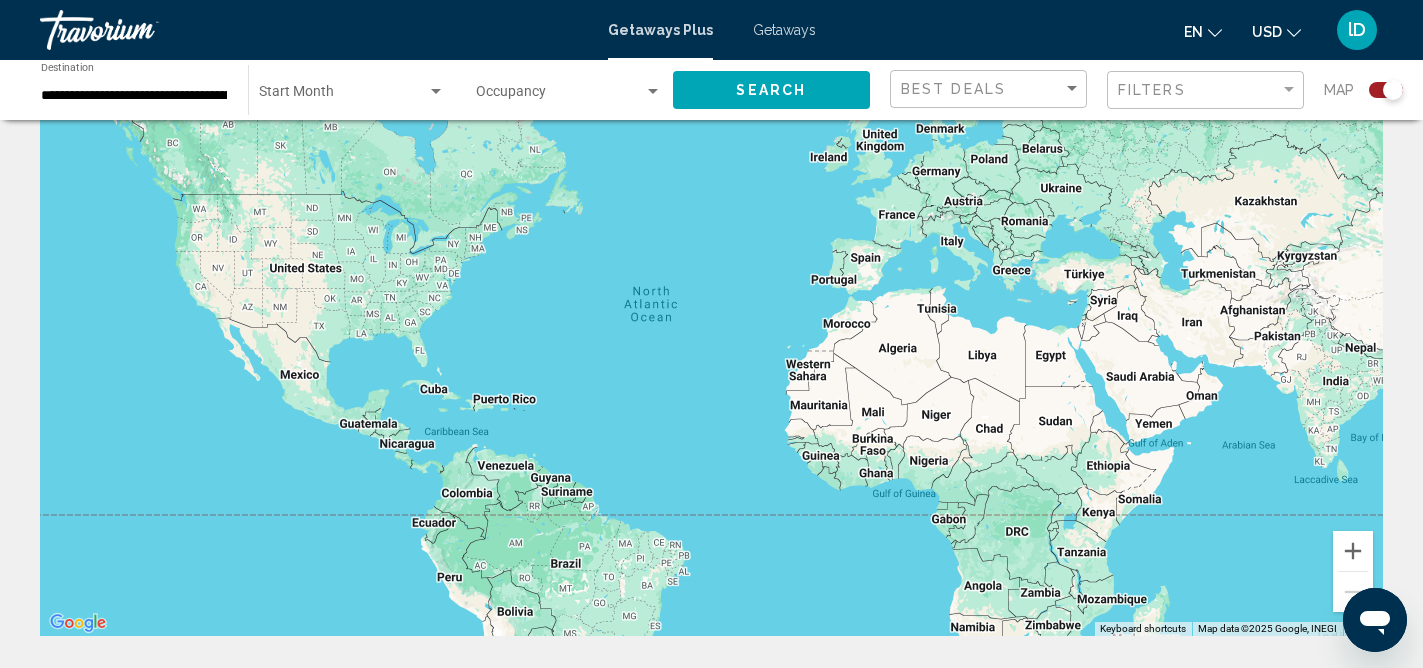 scroll, scrollTop: 0, scrollLeft: 0, axis: both 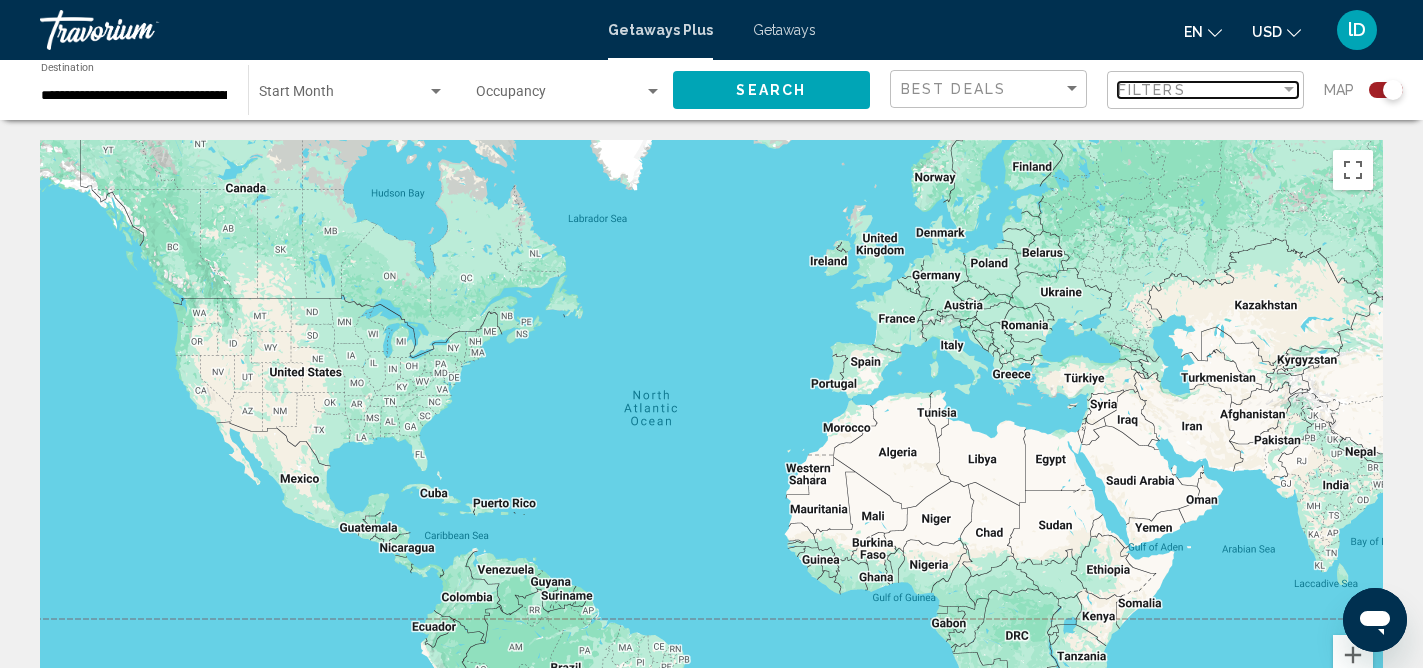 click at bounding box center (1289, 90) 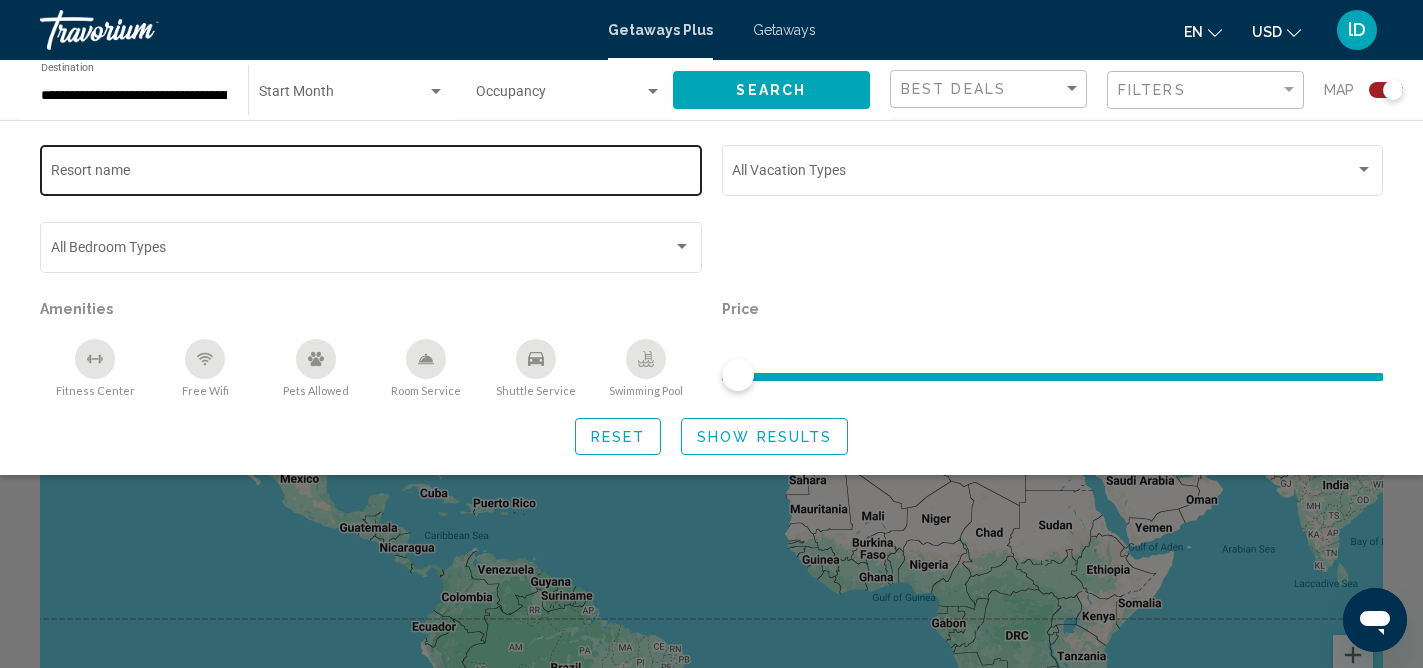 click on "Resort name" at bounding box center (371, 174) 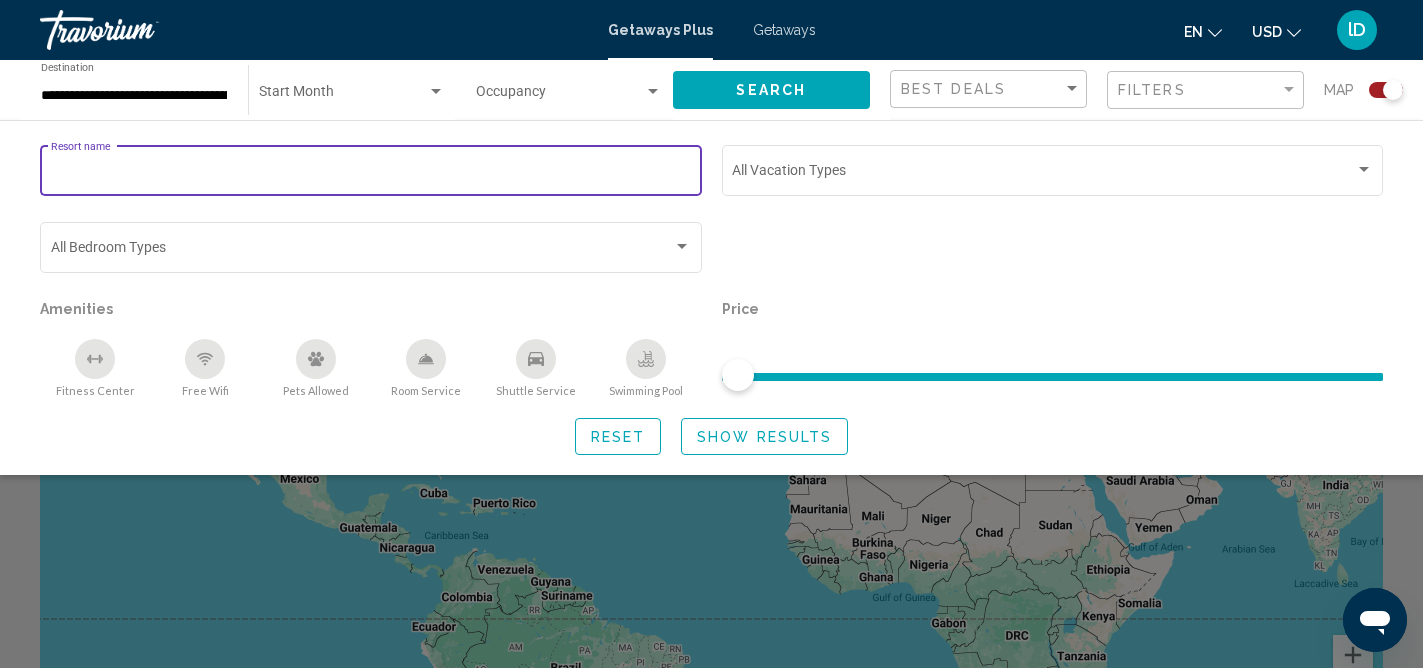 paste on "**********" 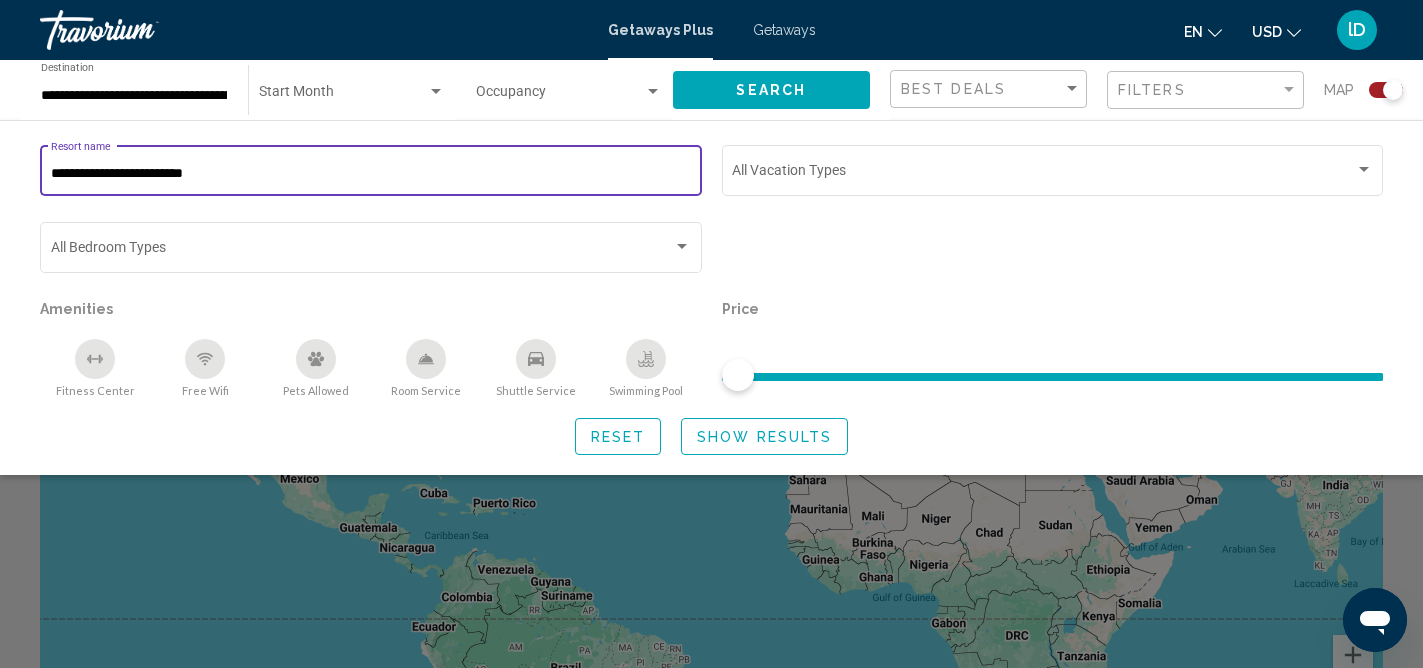 type on "**********" 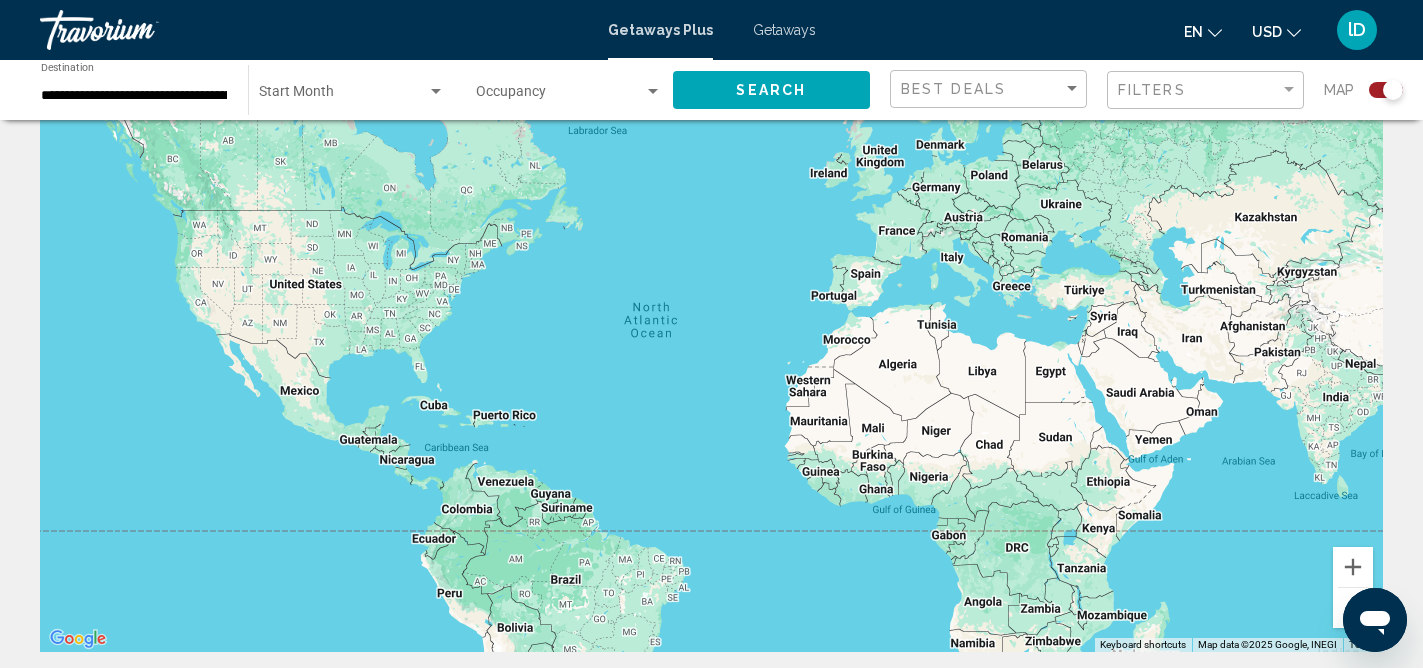 scroll, scrollTop: 0, scrollLeft: 0, axis: both 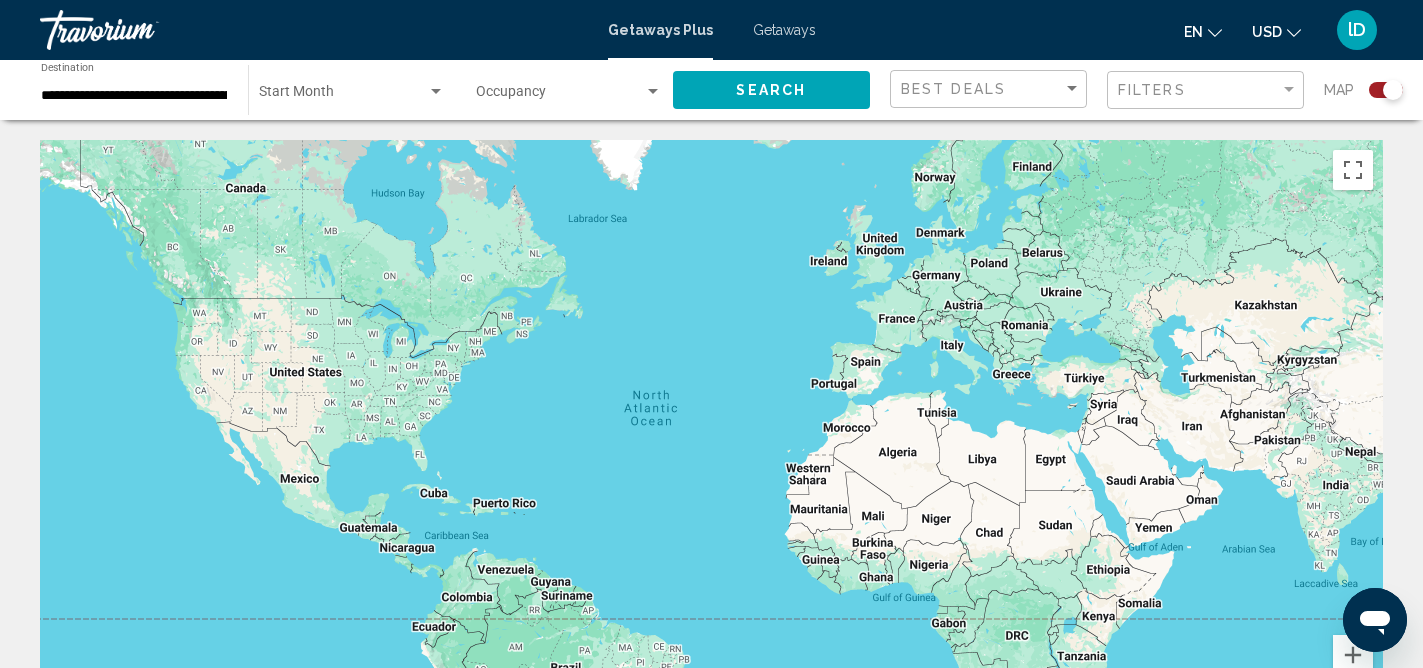 click at bounding box center (436, 91) 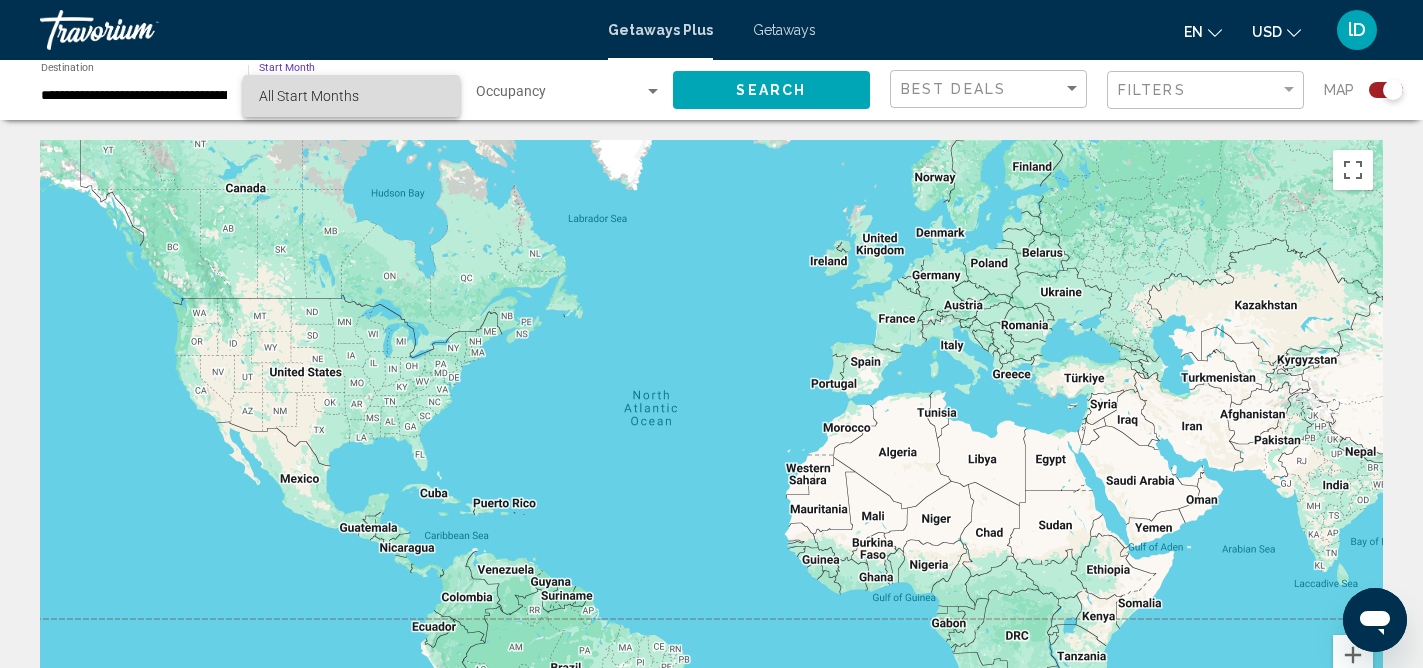 click on "All Start Months" at bounding box center (351, 96) 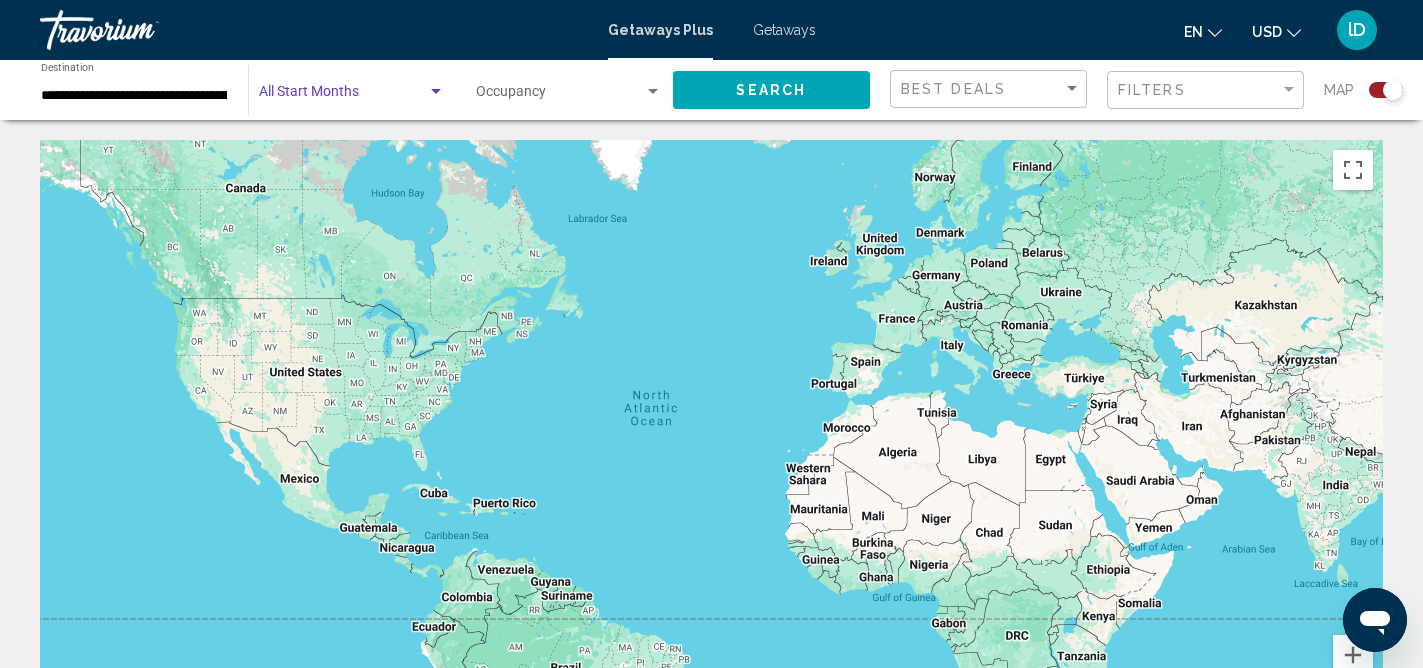 click at bounding box center (436, 91) 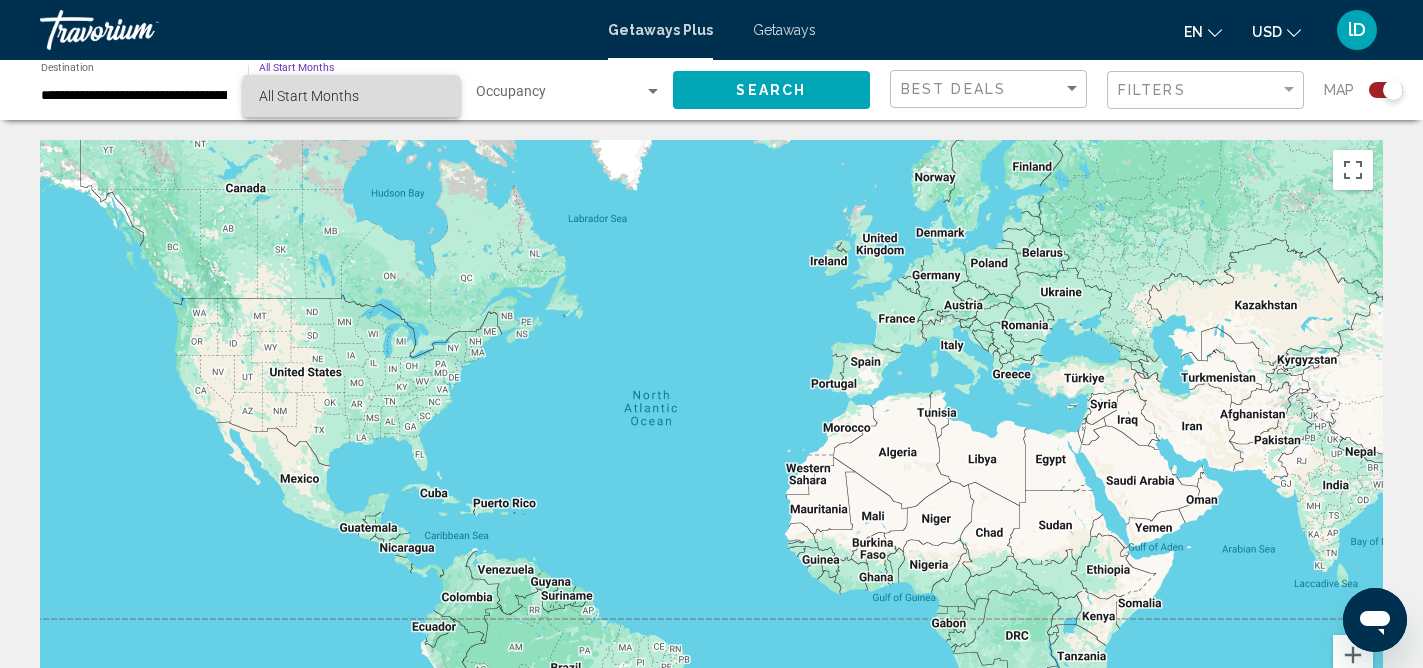click on "All Start Months" at bounding box center [309, 96] 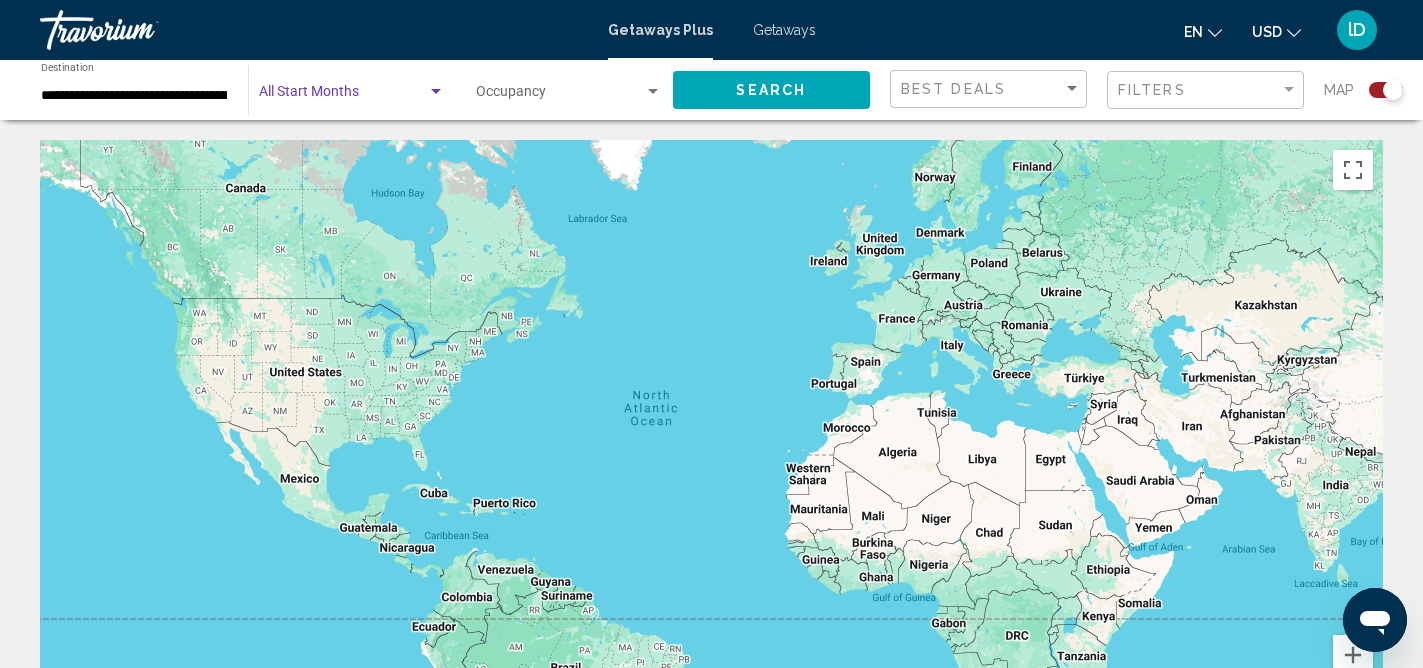 click at bounding box center (653, 91) 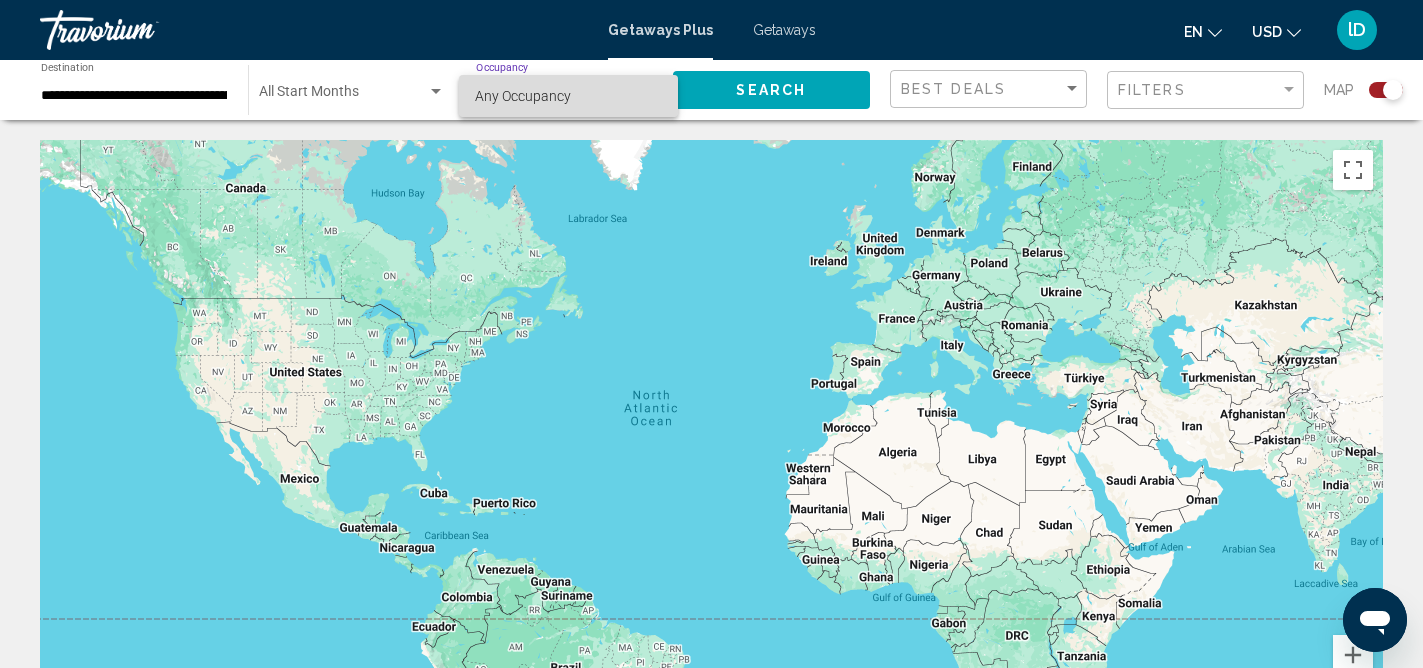click on "Any Occupancy" at bounding box center (568, 96) 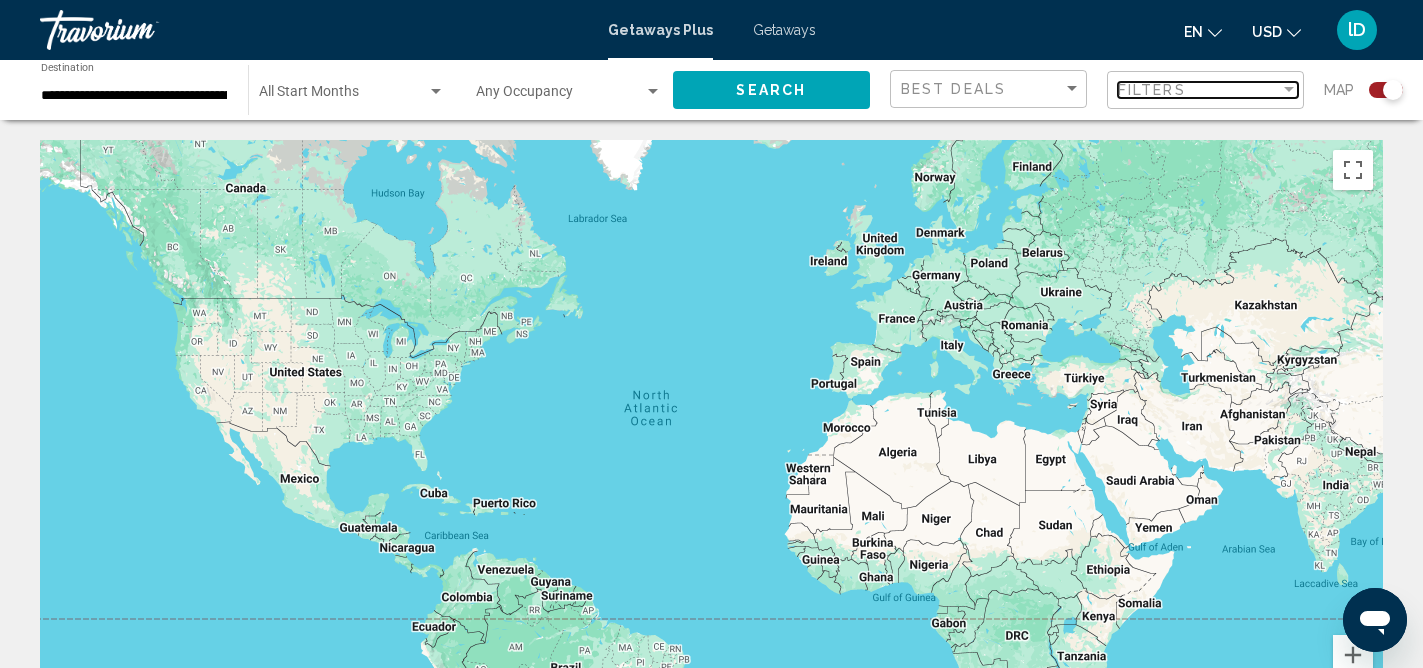 click at bounding box center [1289, 89] 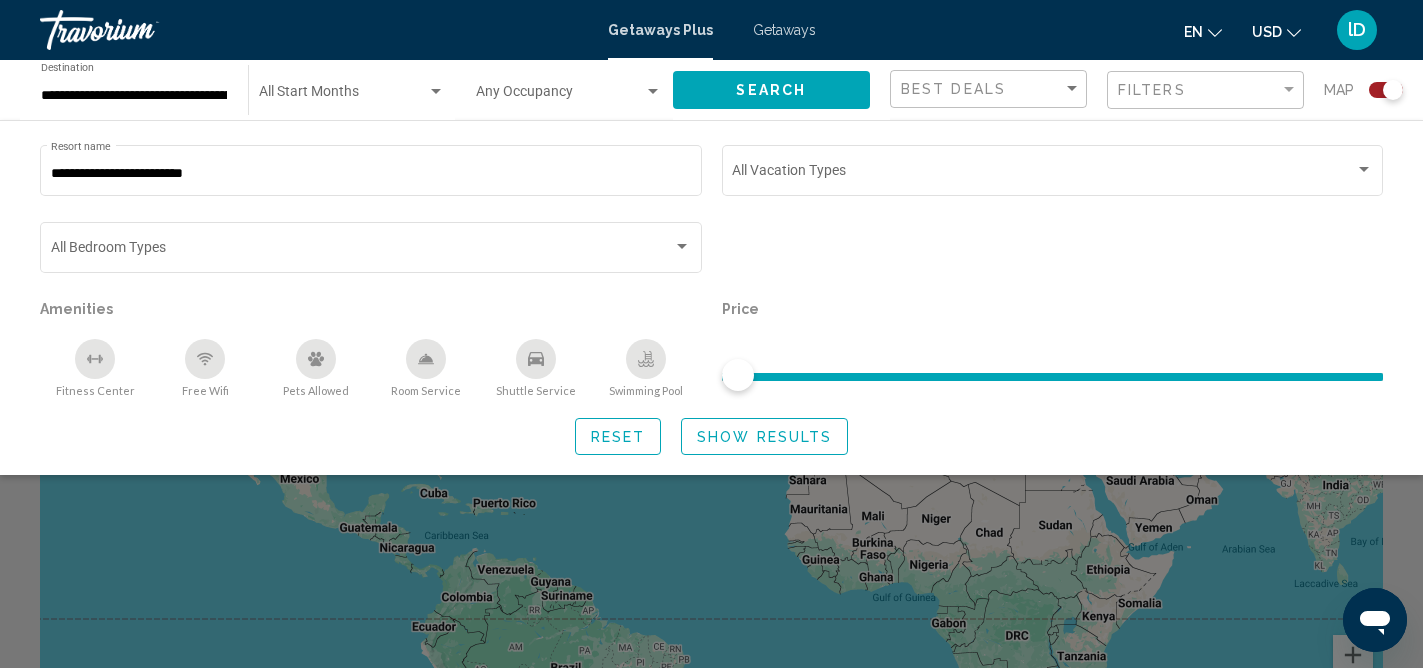 click on "Show Results" 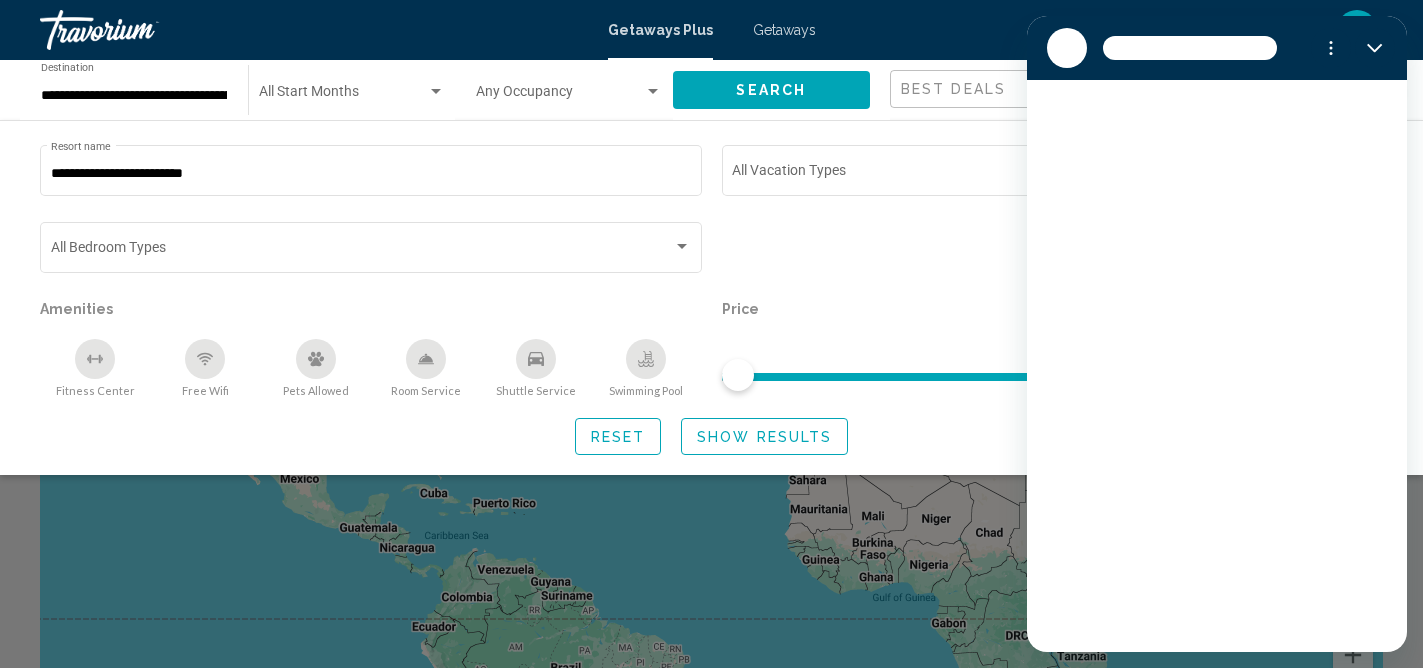 scroll, scrollTop: 0, scrollLeft: 0, axis: both 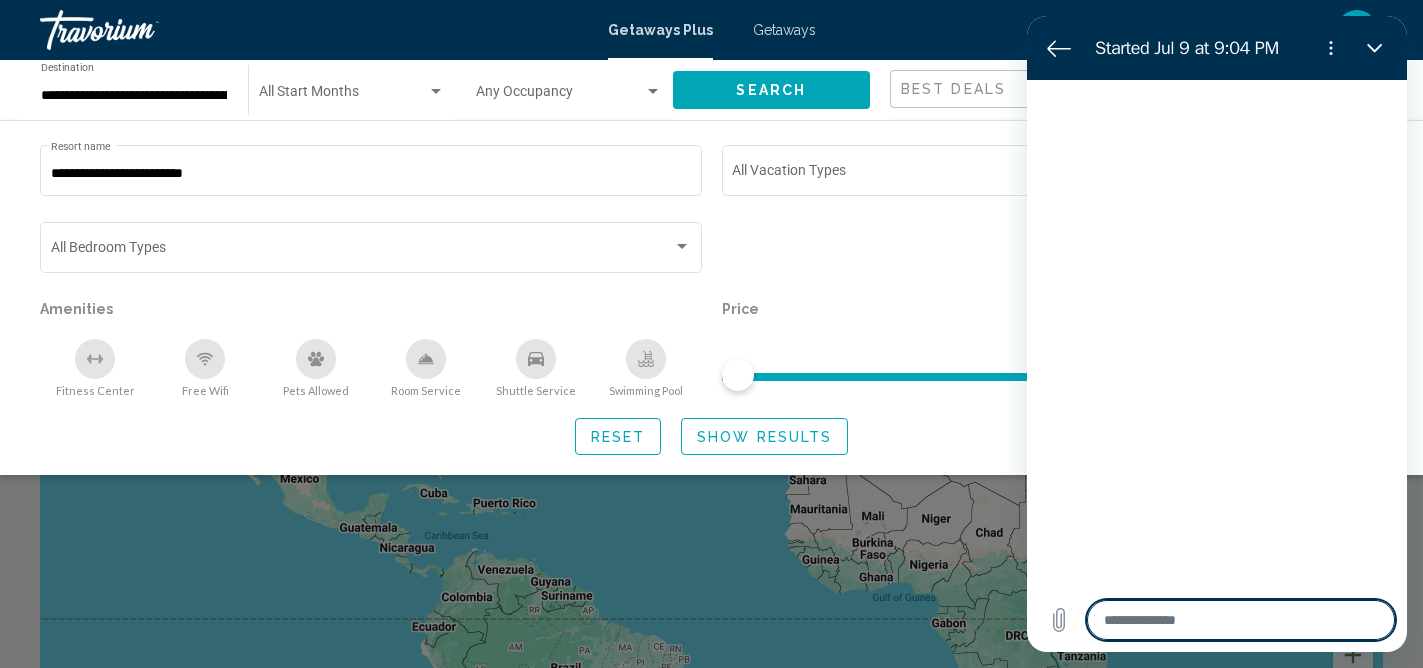 type on "*" 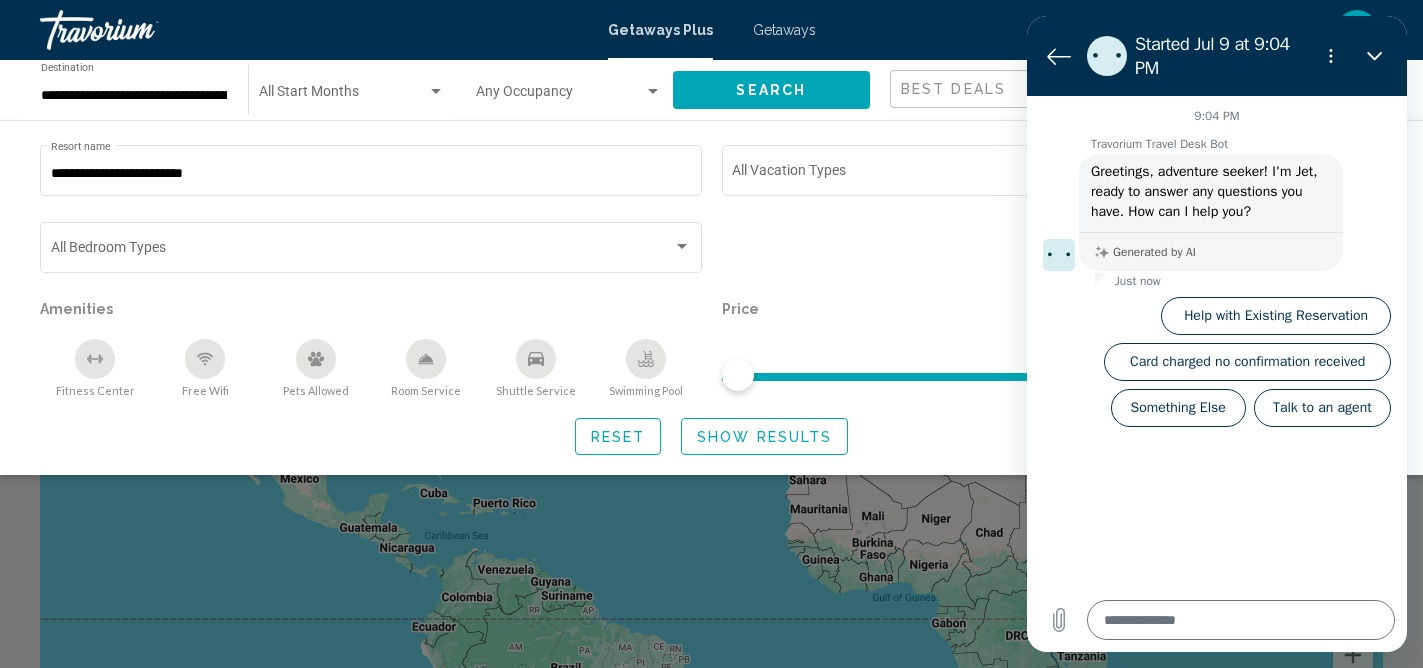 click 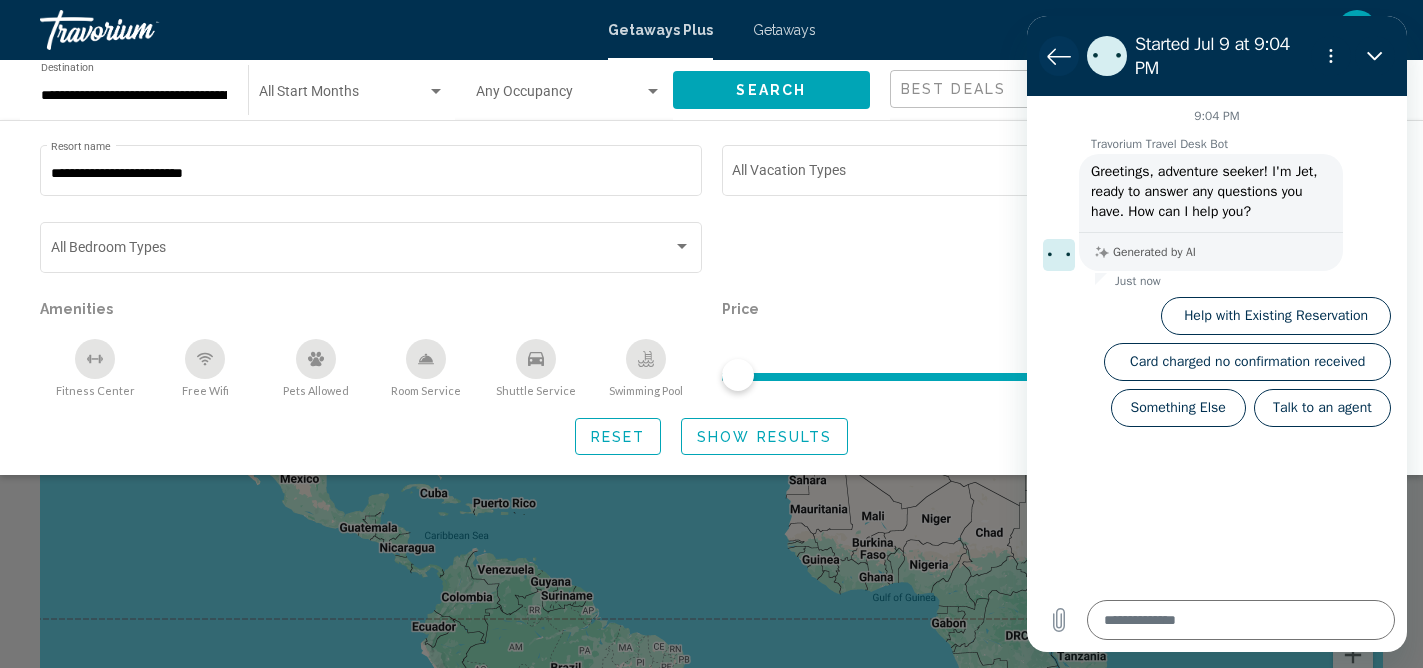 click 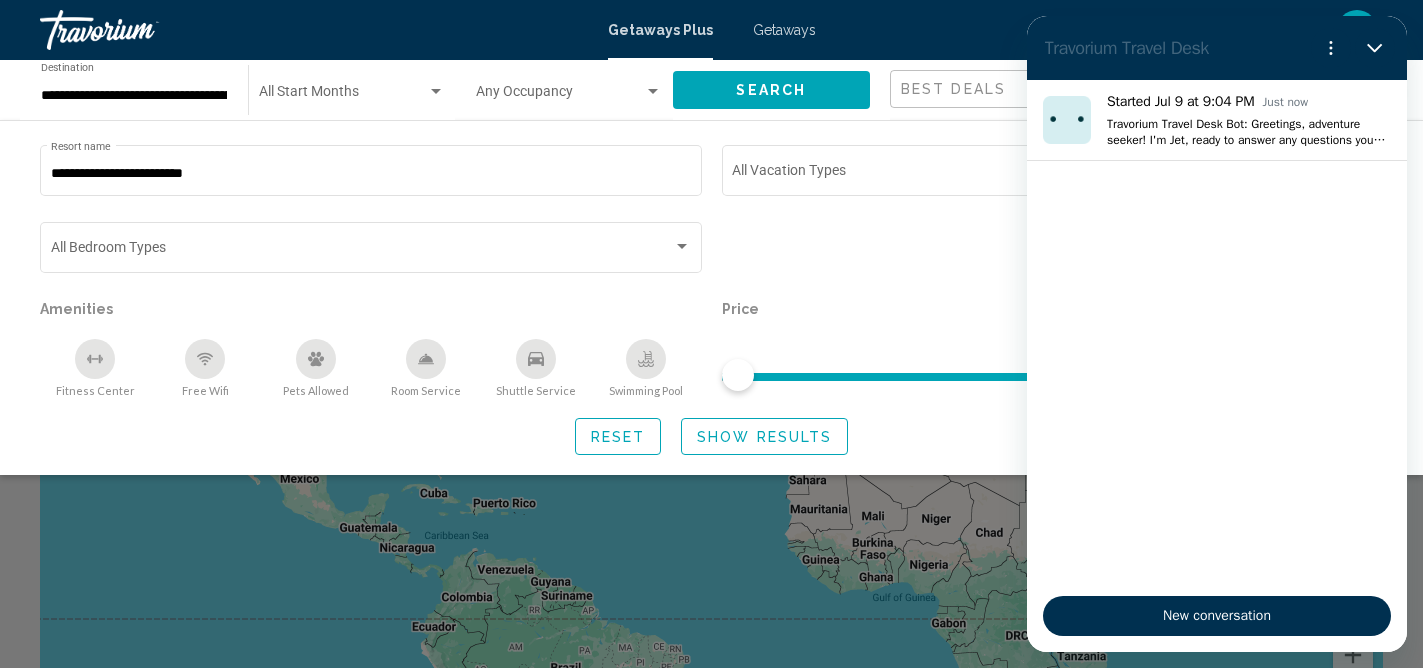 click on "en
English Español Français Italiano Português русский USD
USD ($) MXN (Mex$) CAD (Can$) GBP (£) EUR (€) AUD (A$) NZD (NZ$) CNY (CN¥) lD Login" at bounding box center [1110, 30] 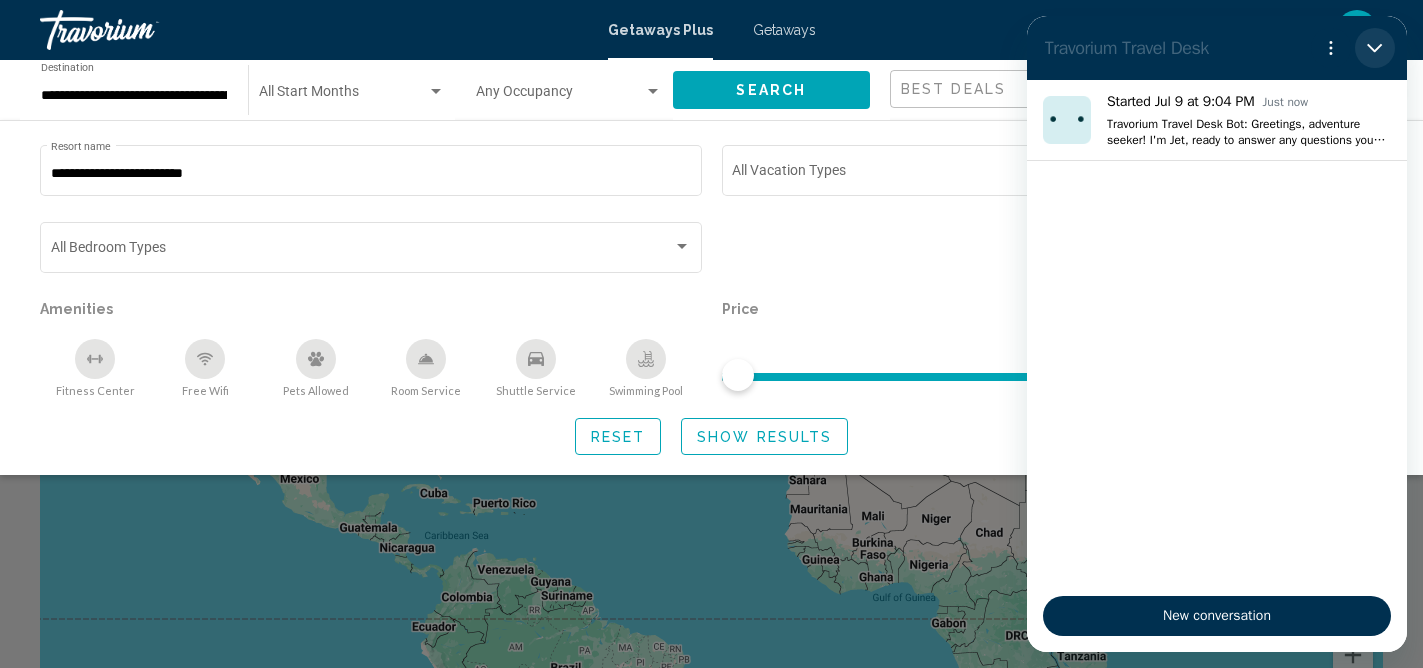 click 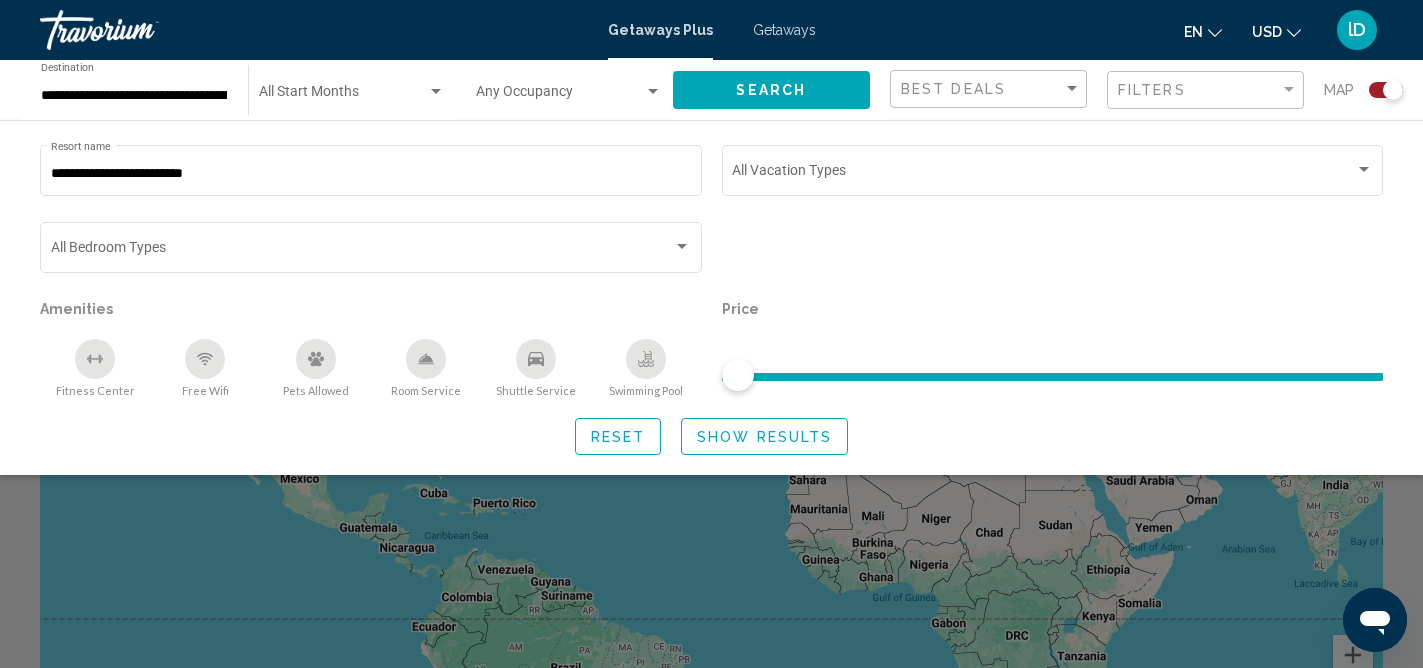 click on "en
English Español Français Italiano Português русский USD
USD ($) MXN (Mex$) CAD (Can$) GBP (£) EUR (€) AUD (A$) NZD (NZ$) CNY (CN¥) lD Login" at bounding box center (1110, 30) 